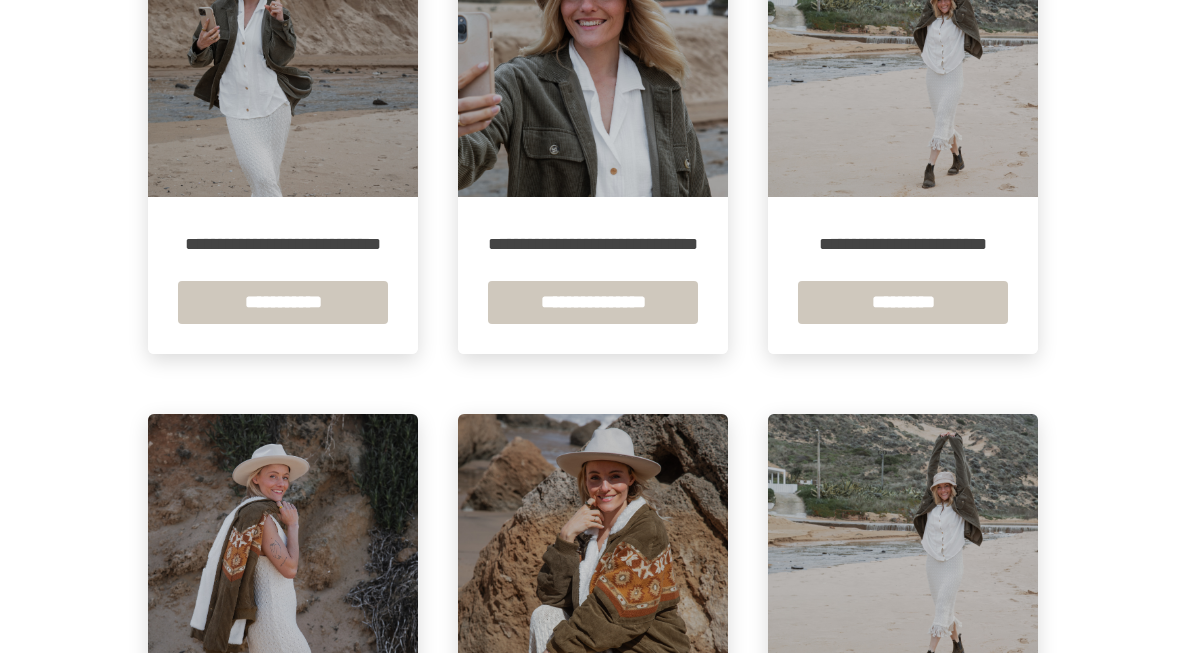 scroll, scrollTop: 2314, scrollLeft: 0, axis: vertical 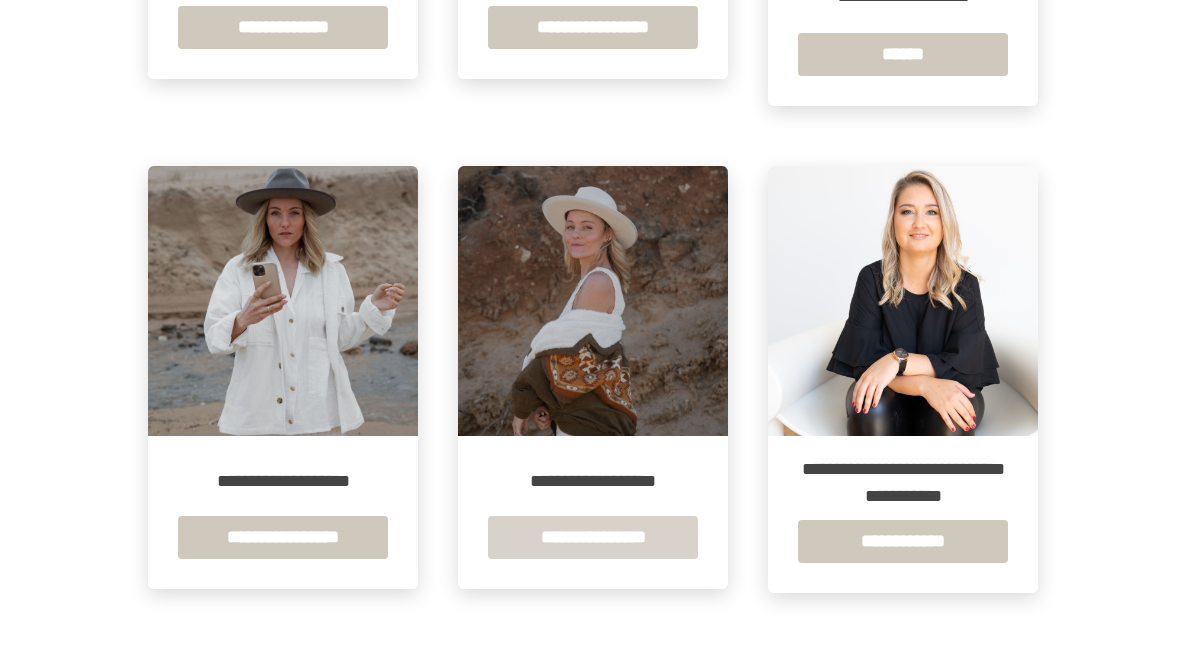 click on "**********" at bounding box center (593, 537) 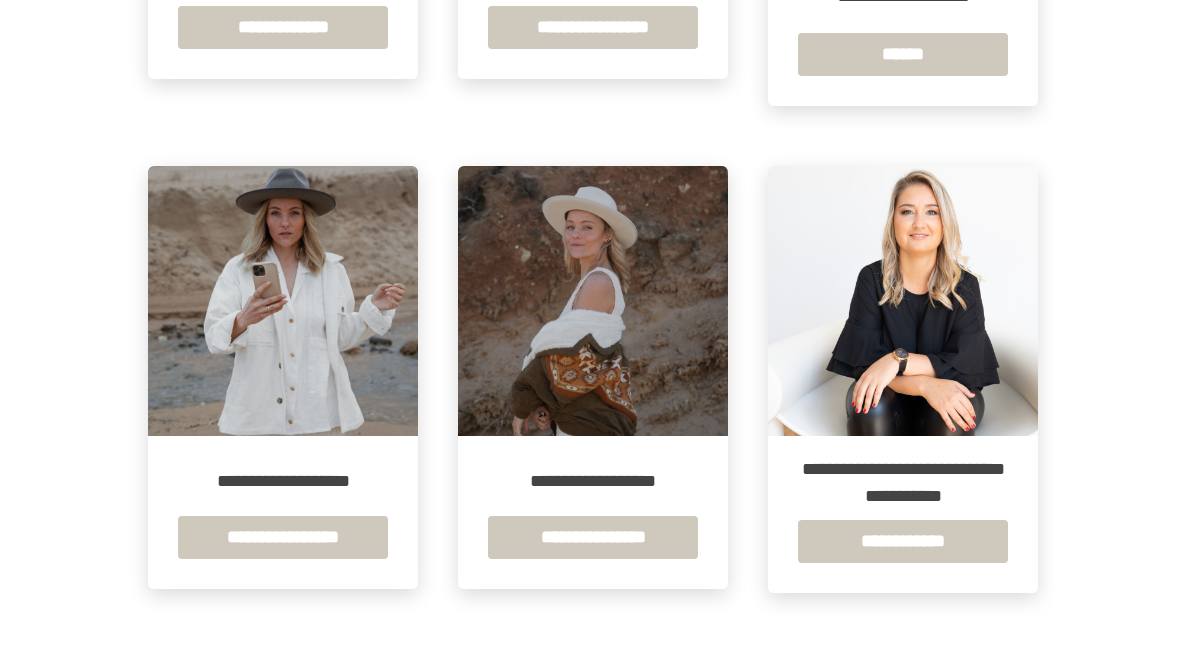 scroll, scrollTop: 0, scrollLeft: 0, axis: both 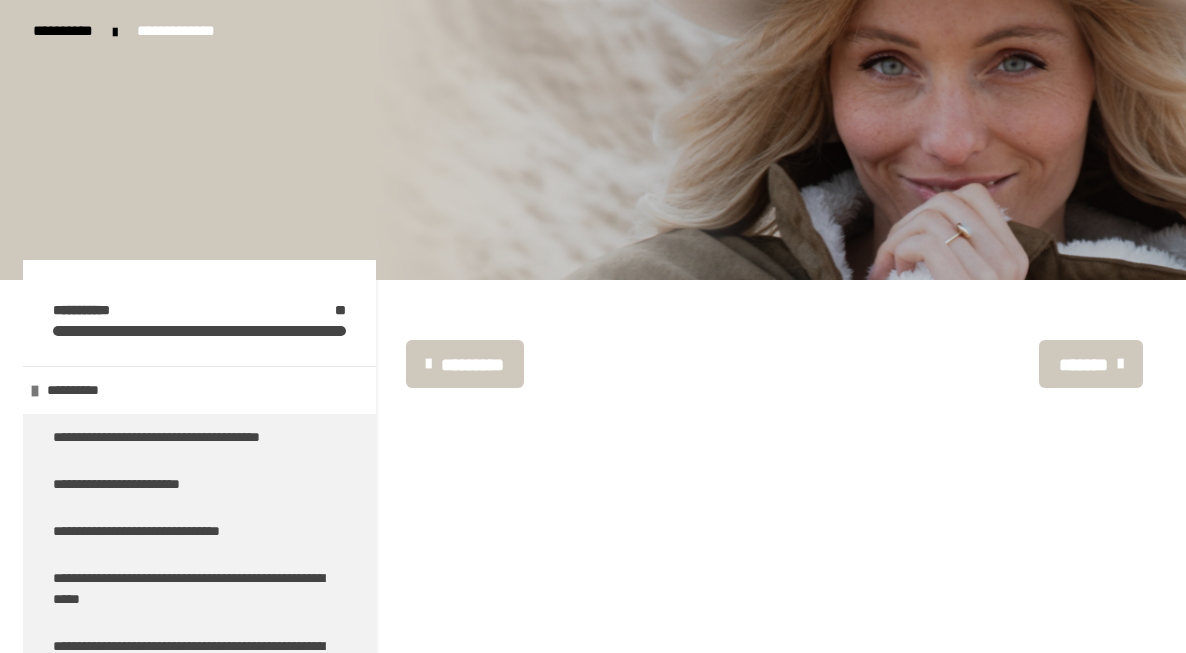 click on "********* ******** *******" at bounding box center (784, 6124) 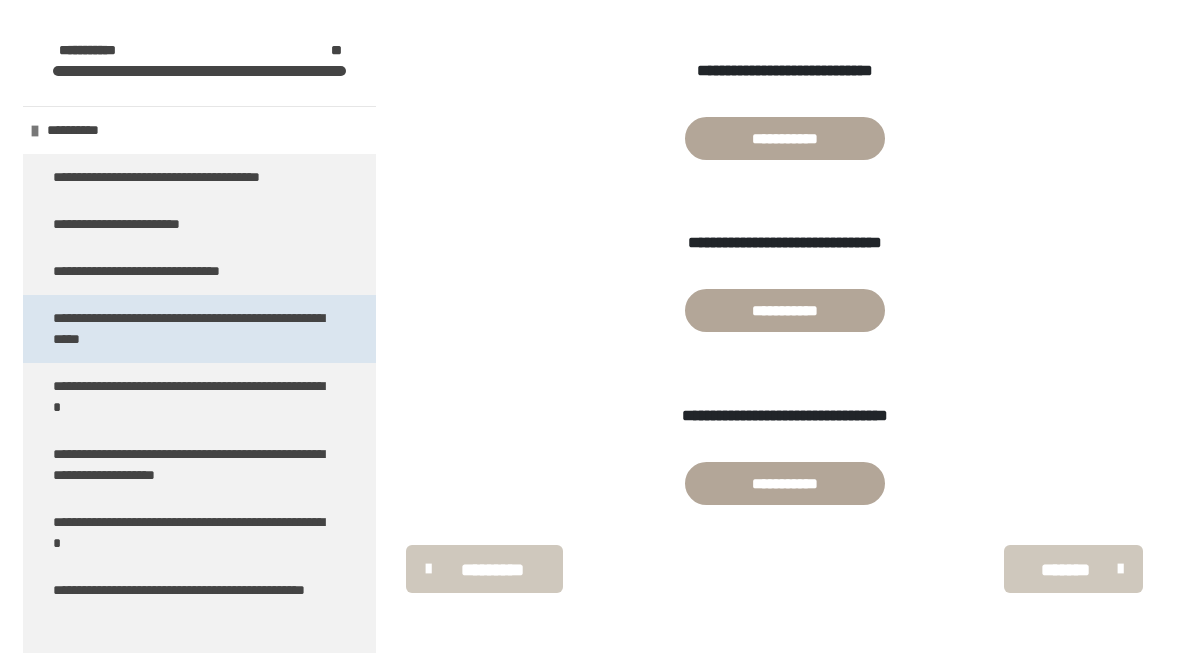 scroll, scrollTop: 4122, scrollLeft: 0, axis: vertical 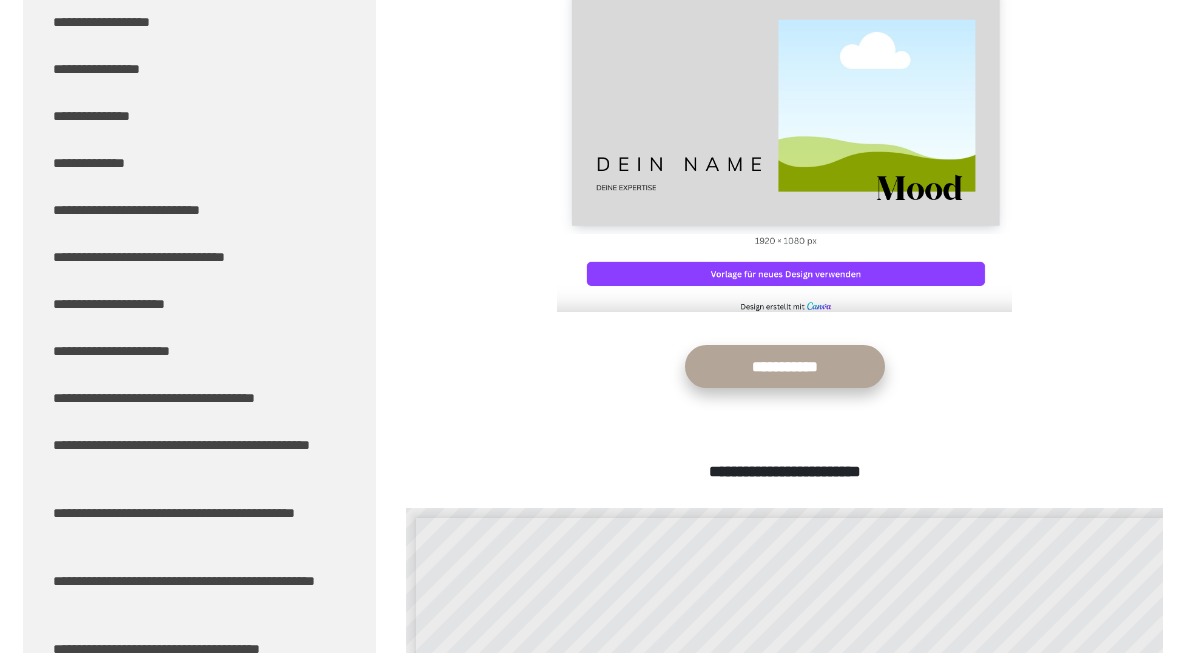 click on "**********" at bounding box center (785, 366) 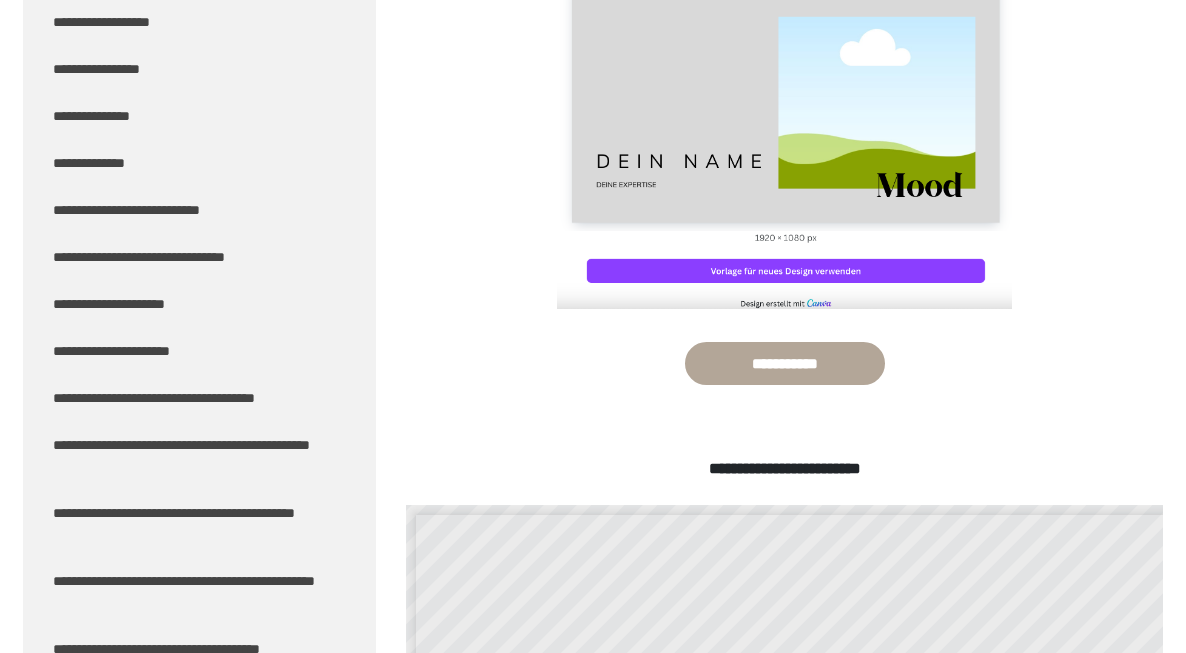 scroll, scrollTop: 775, scrollLeft: 0, axis: vertical 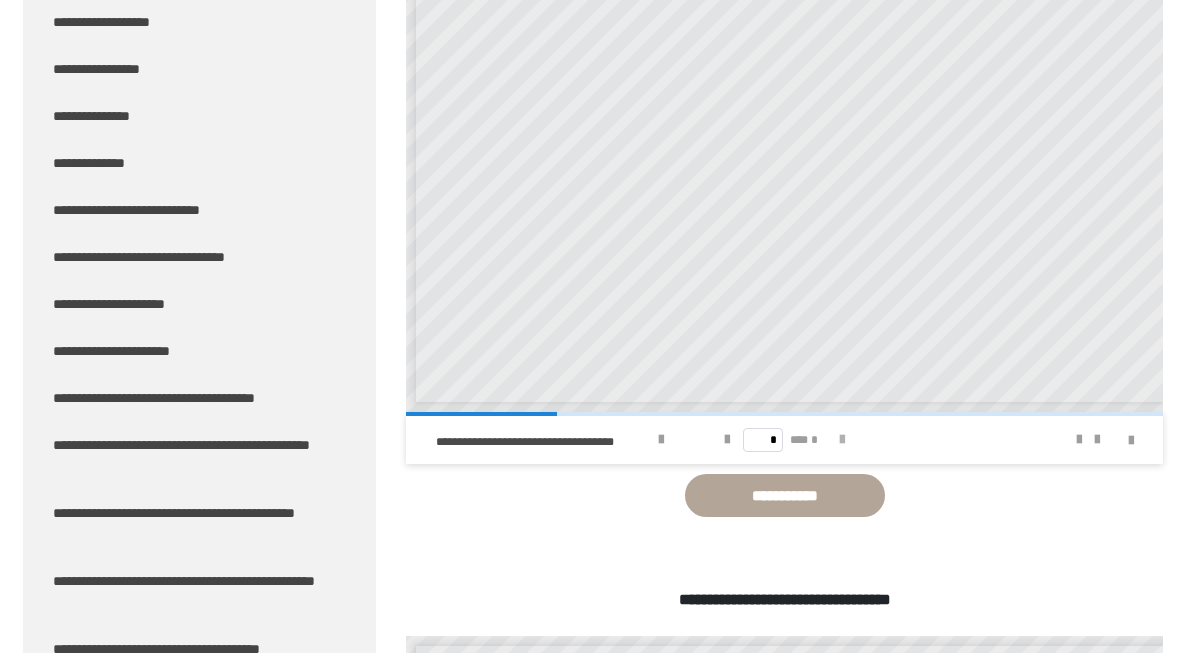 click at bounding box center [842, 440] 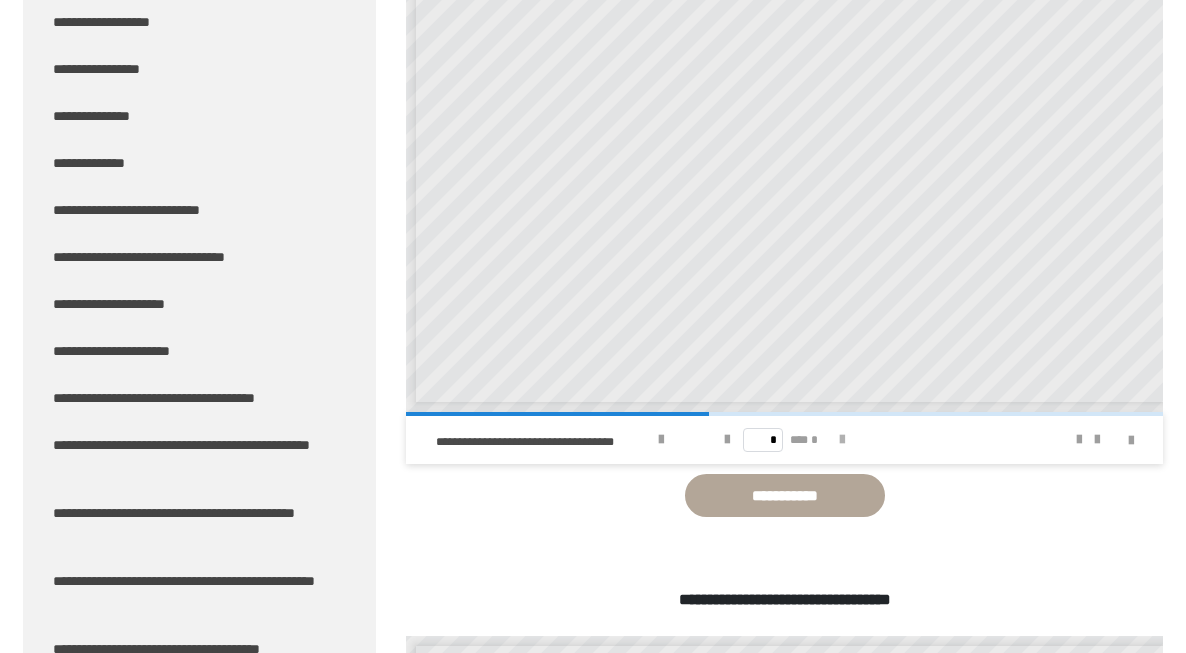 scroll, scrollTop: 1258, scrollLeft: 0, axis: vertical 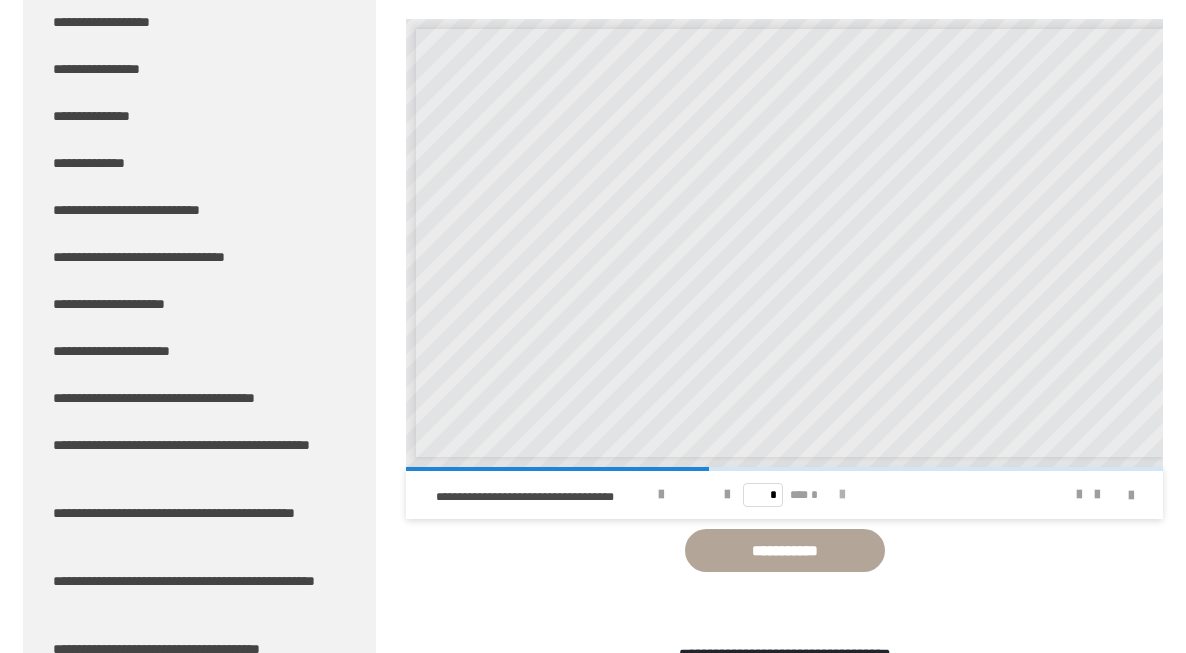 click at bounding box center (842, 495) 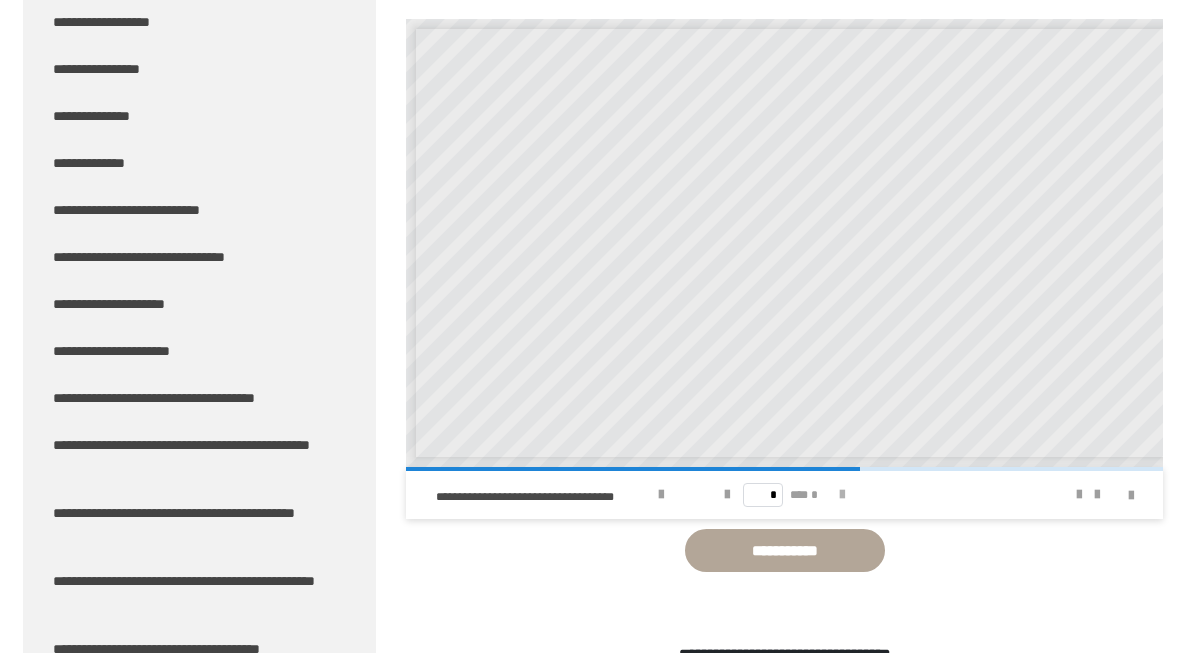 click at bounding box center (842, 495) 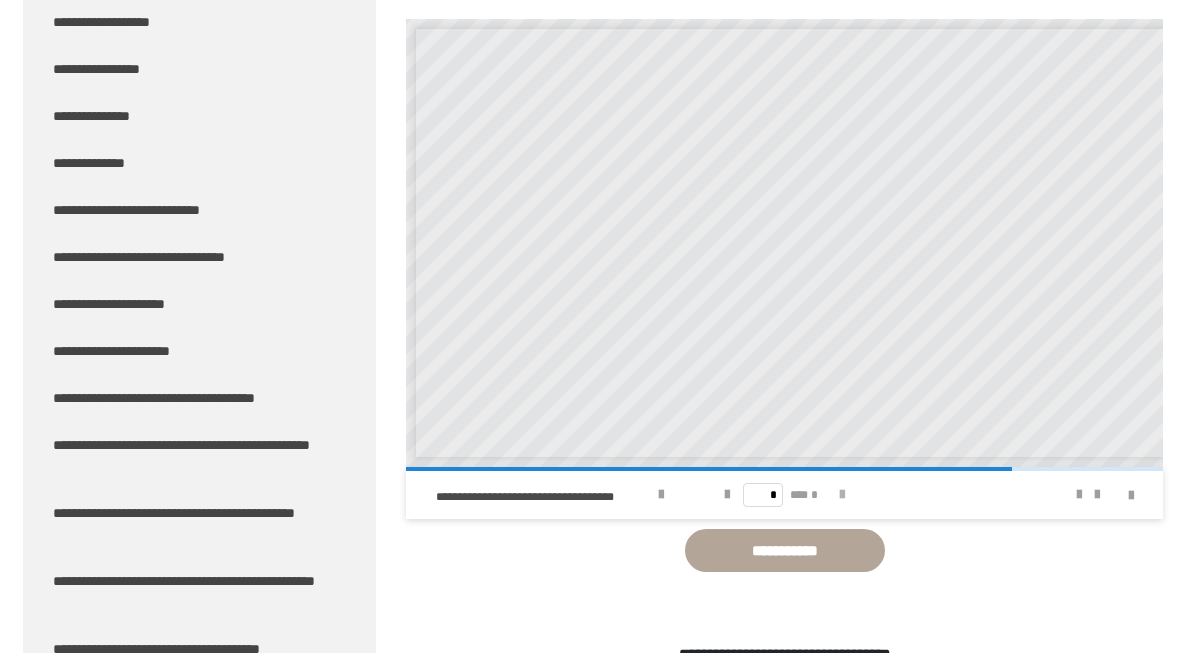 click at bounding box center [842, 495] 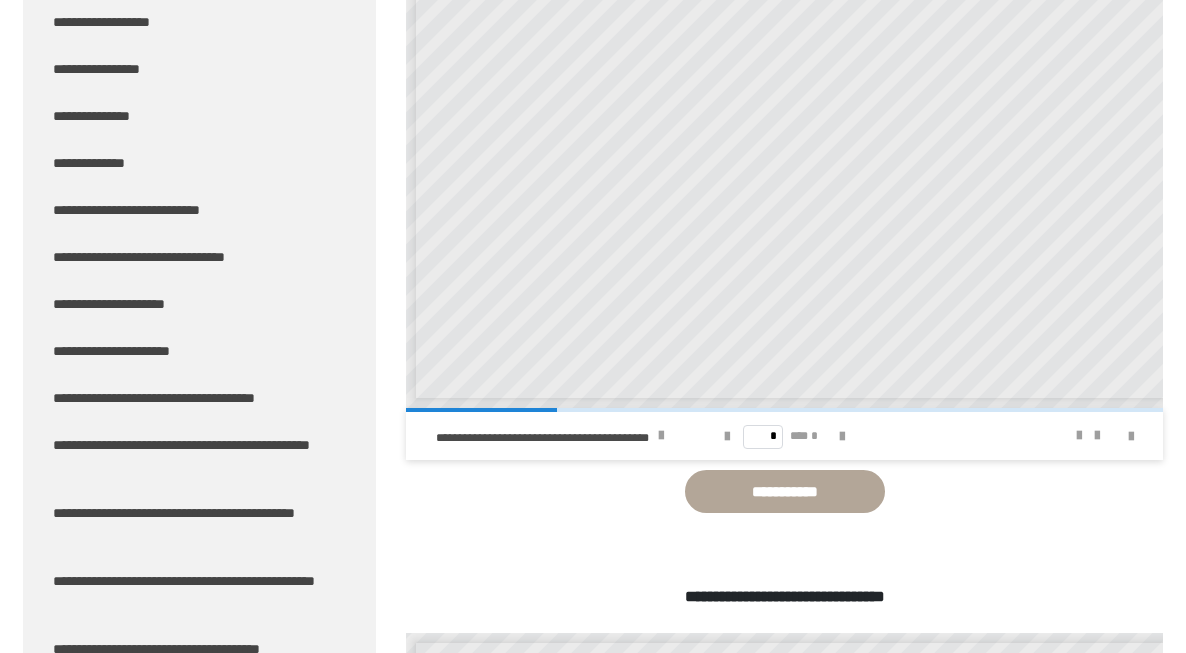 scroll, scrollTop: 2036, scrollLeft: 0, axis: vertical 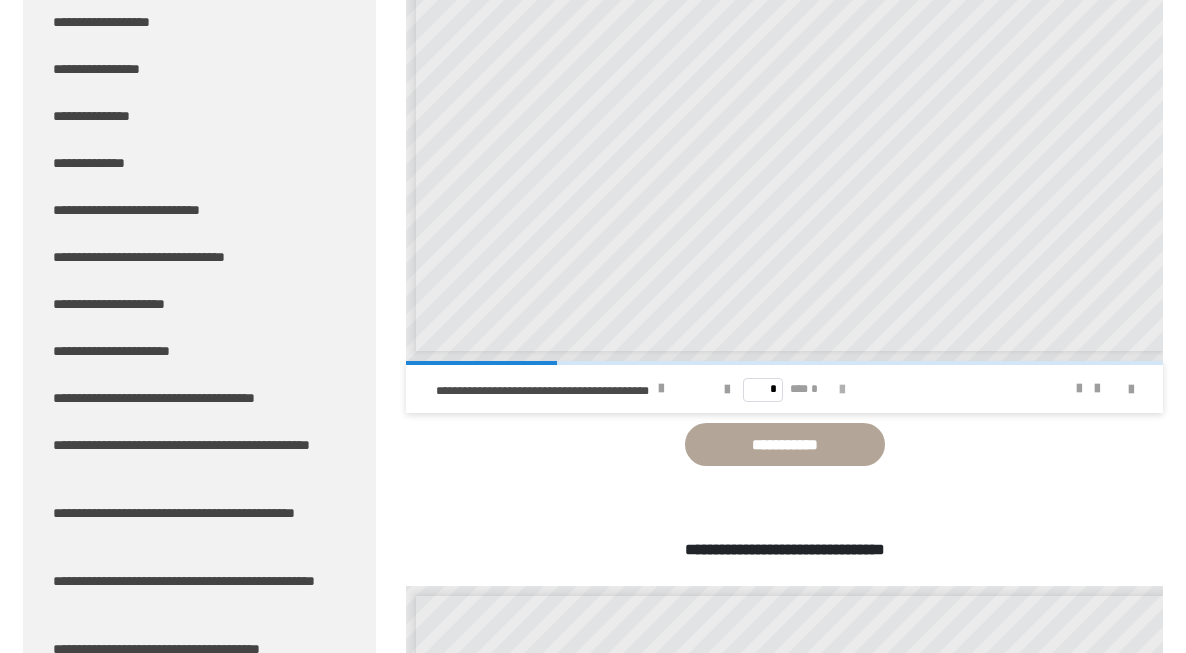 click at bounding box center (842, 390) 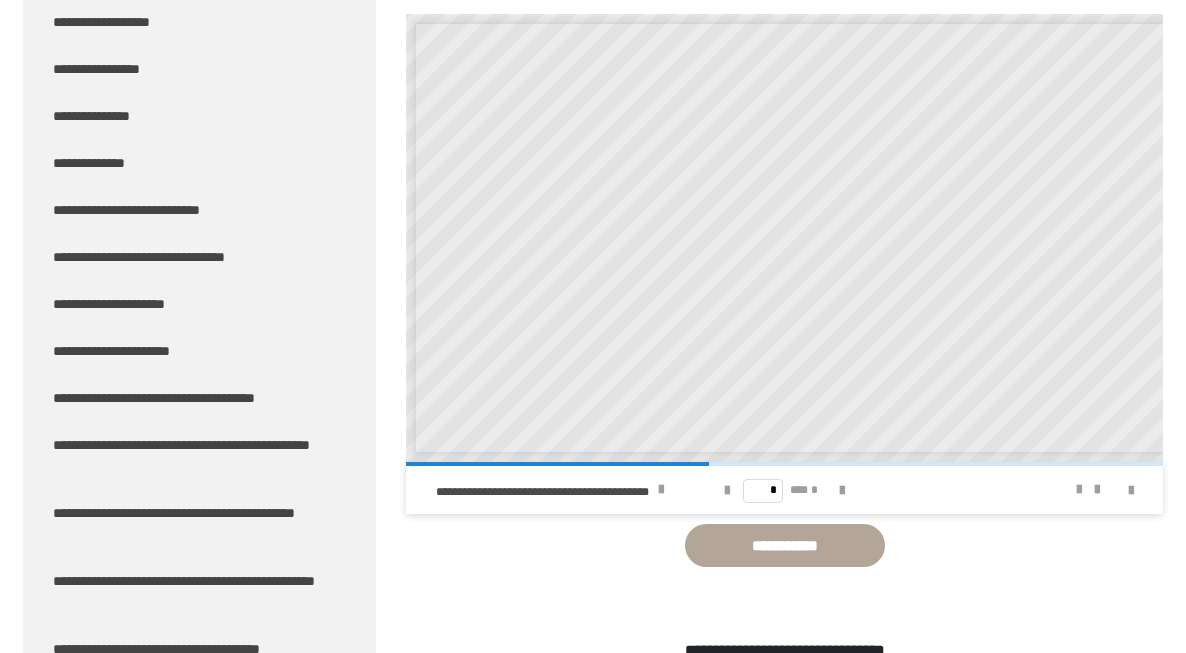 scroll, scrollTop: 1938, scrollLeft: 0, axis: vertical 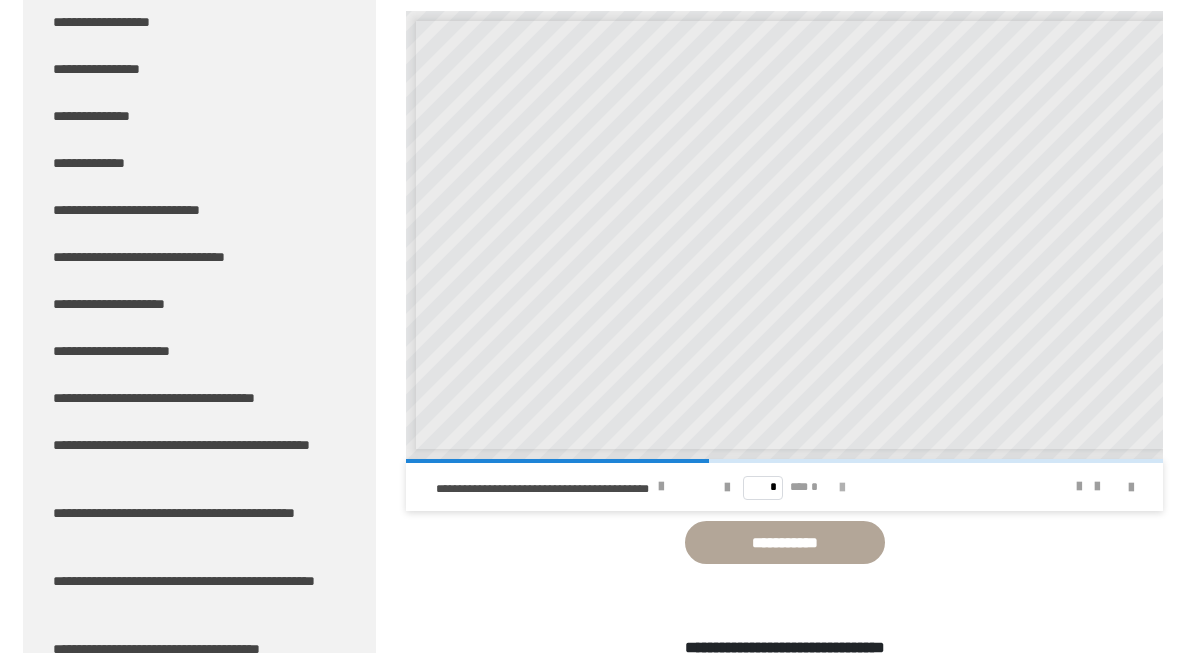 click at bounding box center [842, 488] 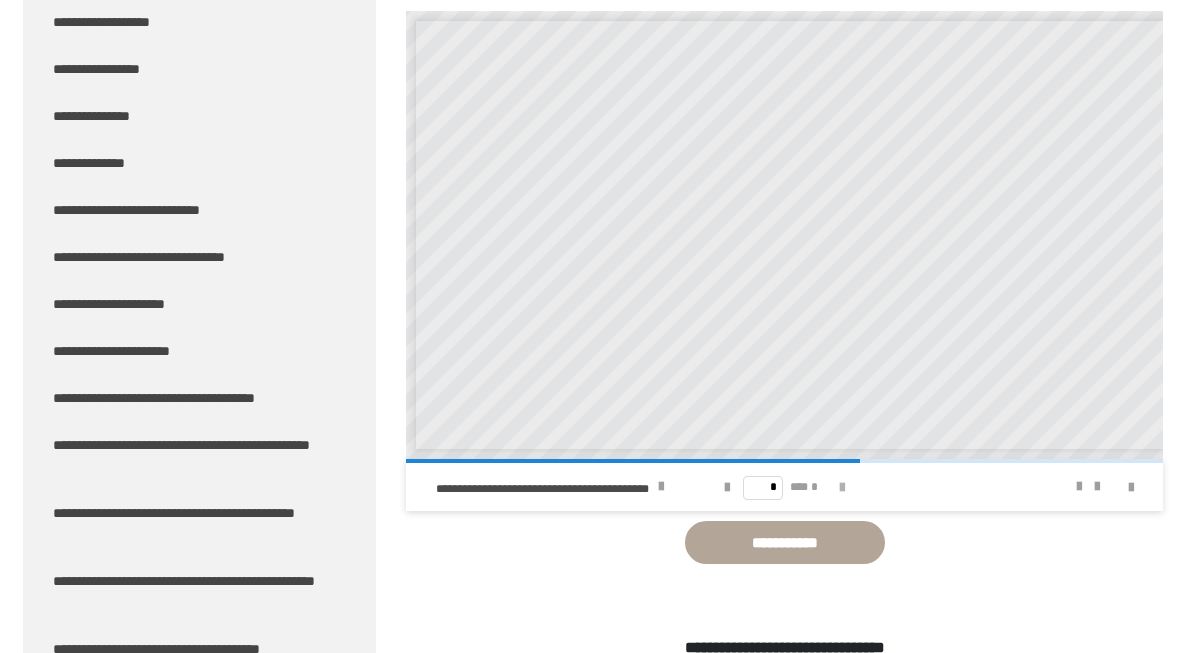 click at bounding box center [842, 488] 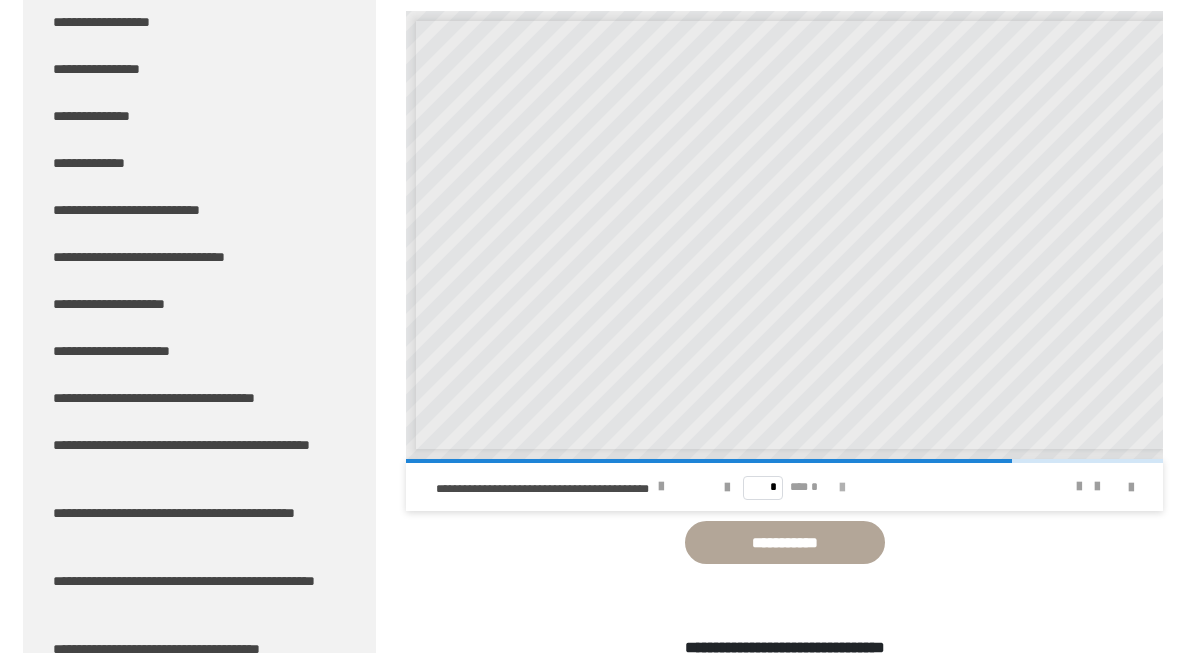 click at bounding box center (842, 488) 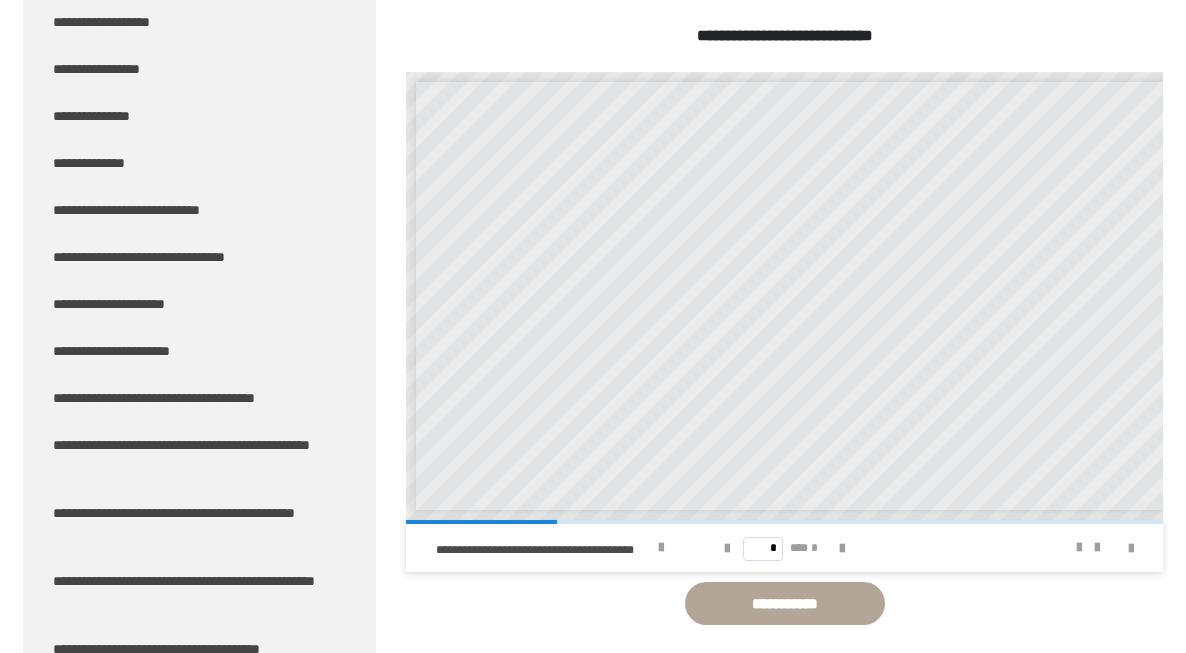 scroll, scrollTop: 3234, scrollLeft: 0, axis: vertical 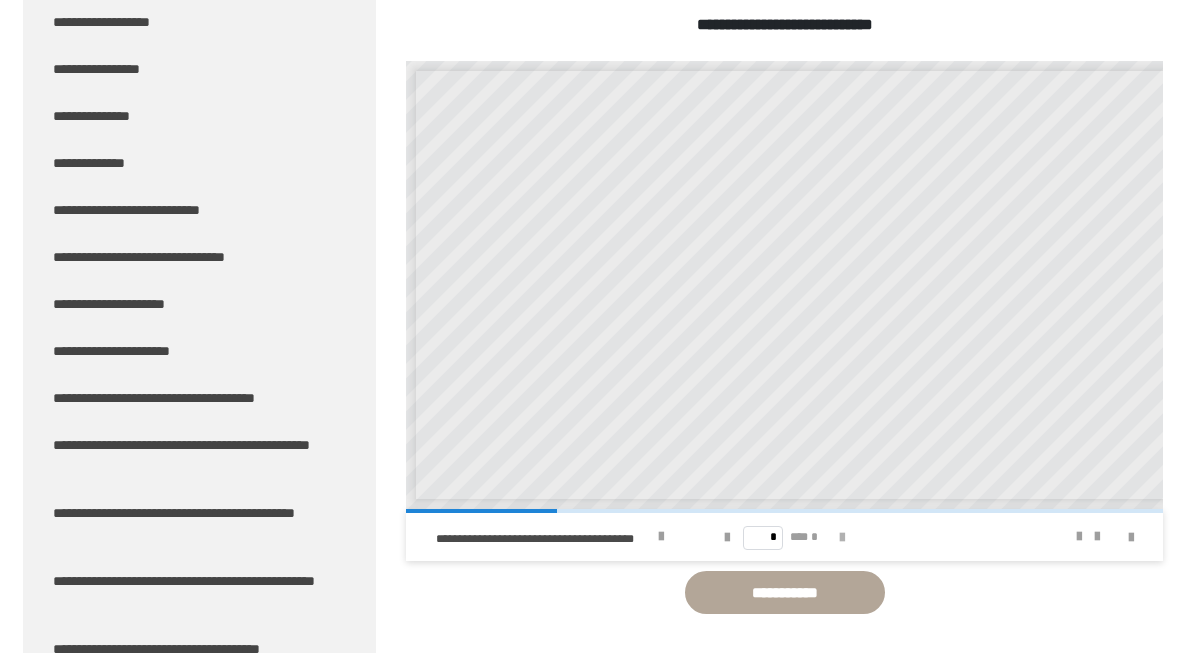 click at bounding box center [842, 538] 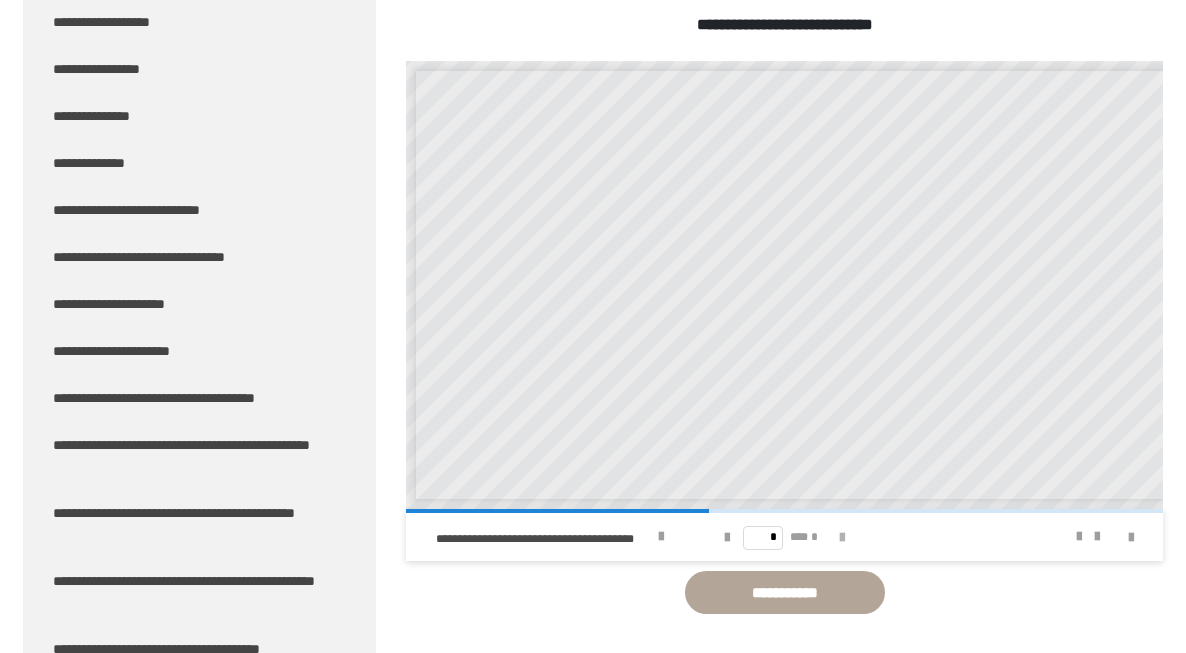 click at bounding box center (842, 538) 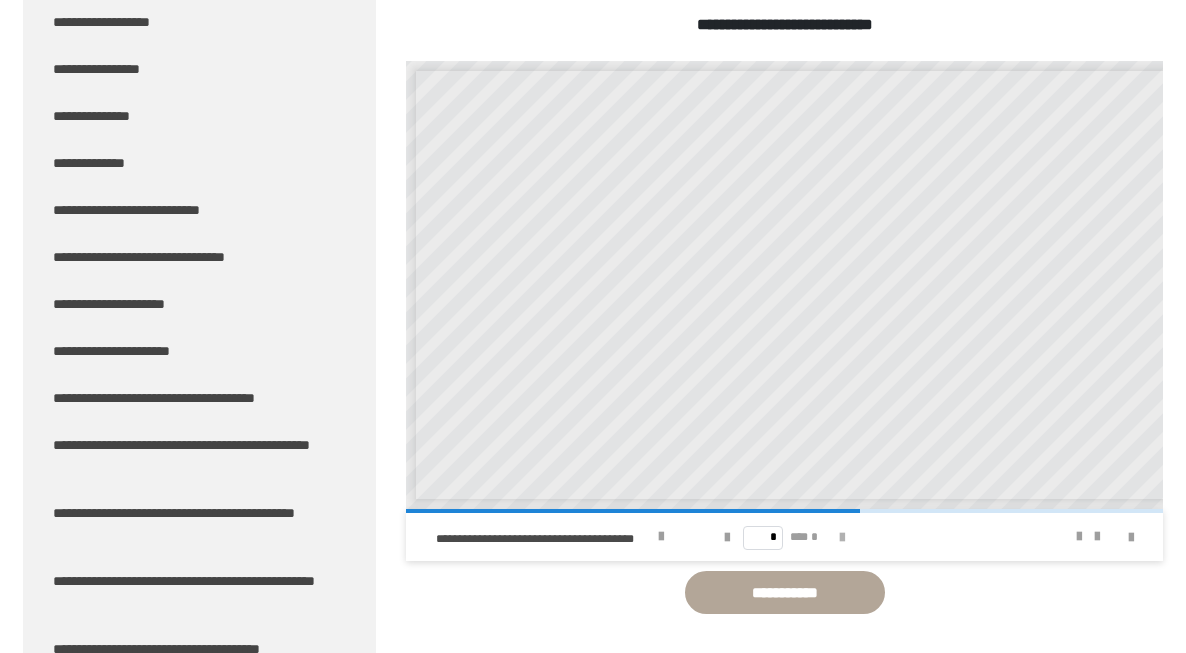 click at bounding box center (842, 538) 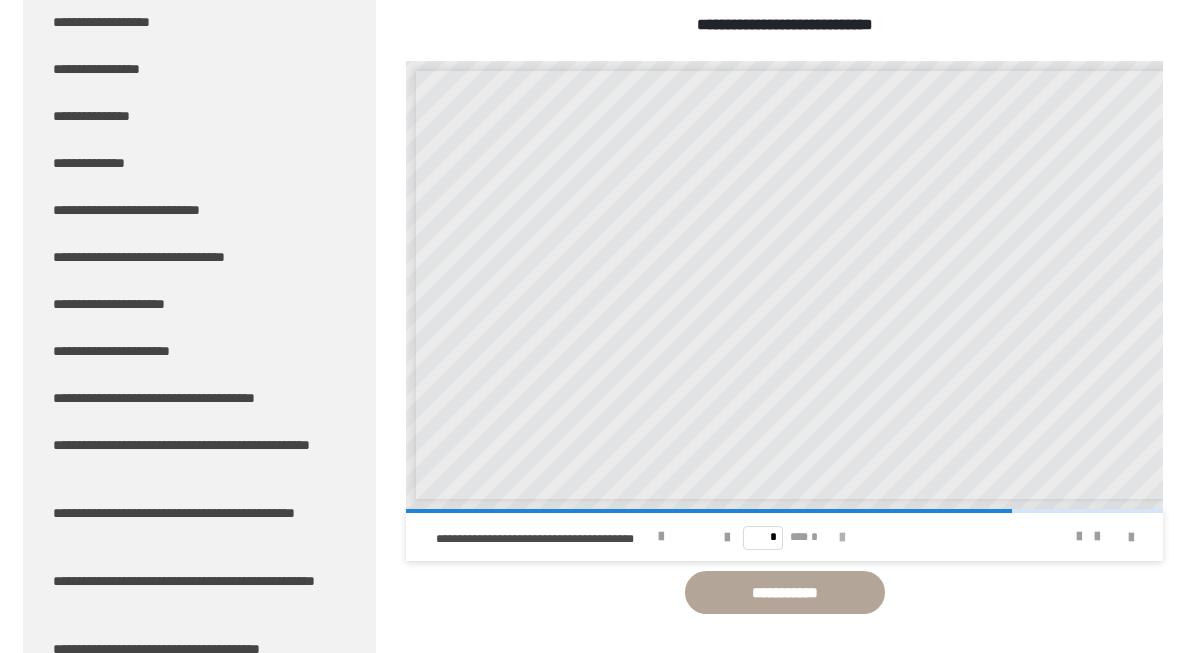 click at bounding box center (842, 538) 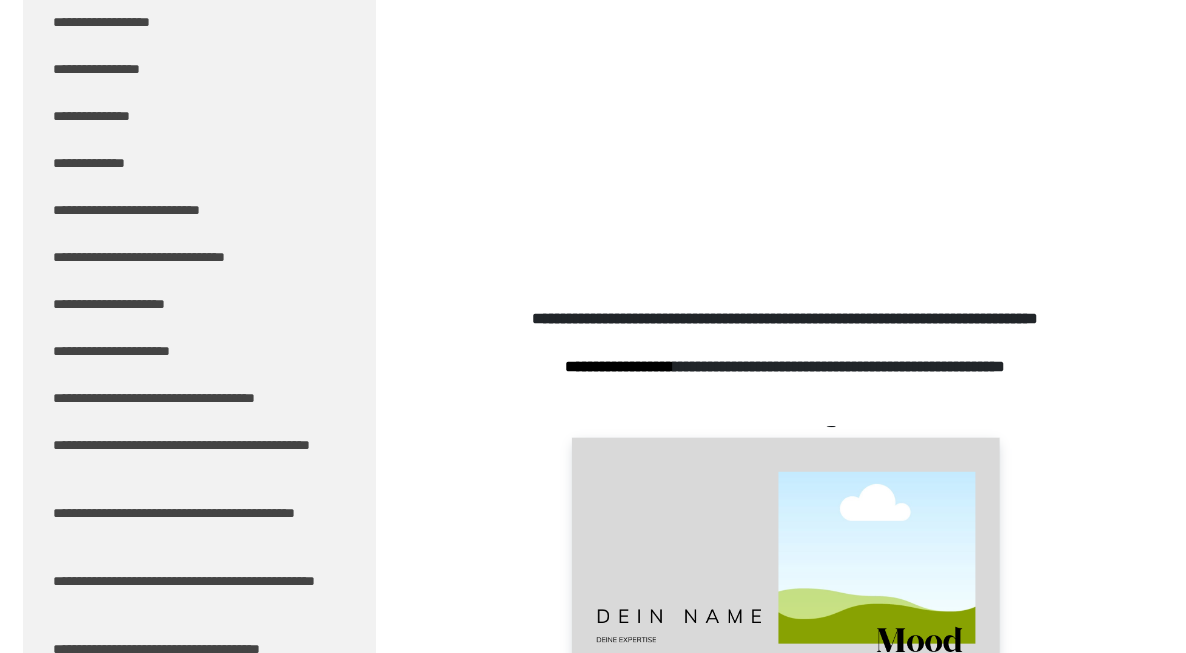scroll, scrollTop: 1181, scrollLeft: 0, axis: vertical 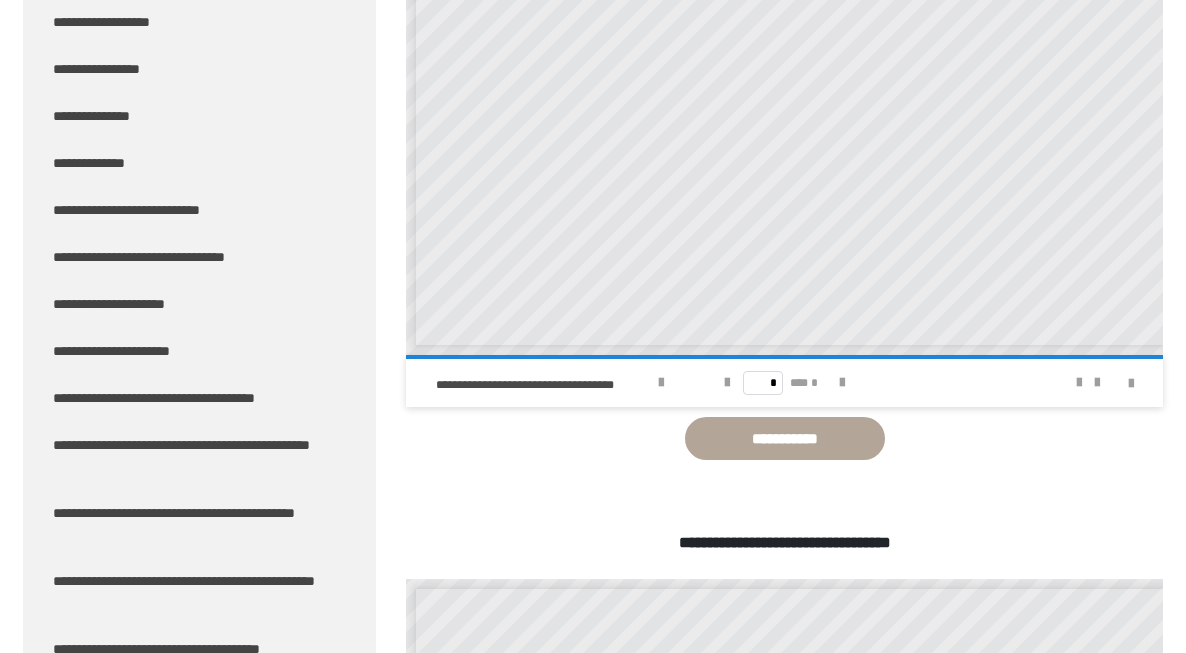 click on "* *** *" at bounding box center [784, 383] 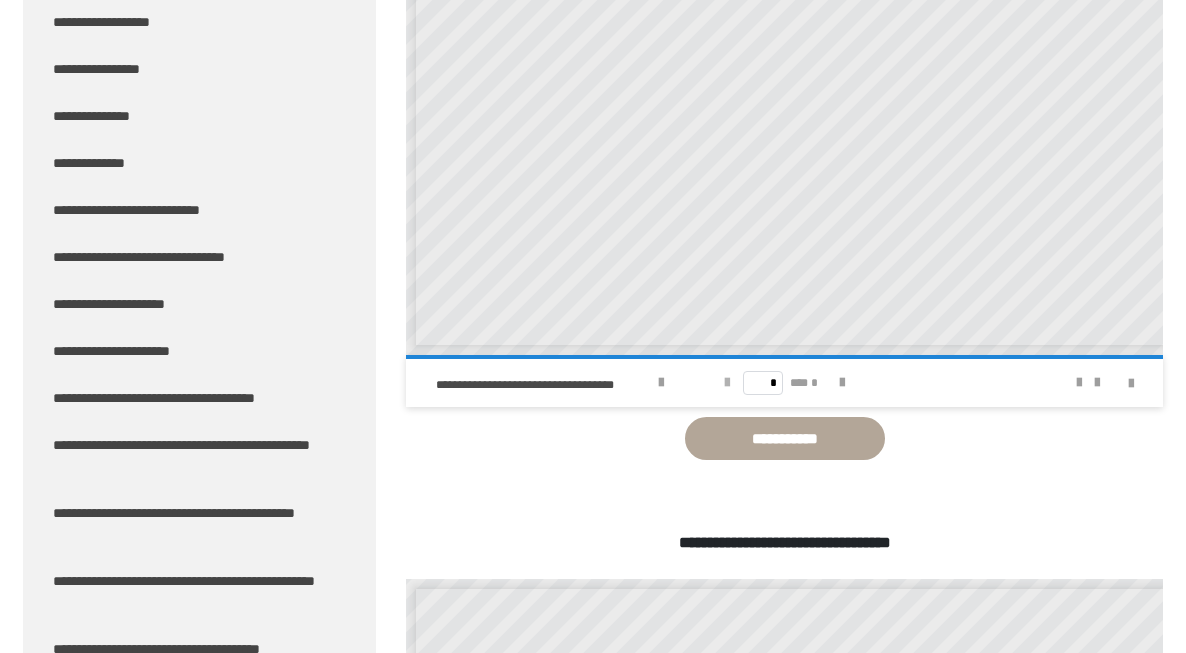 click at bounding box center (727, 383) 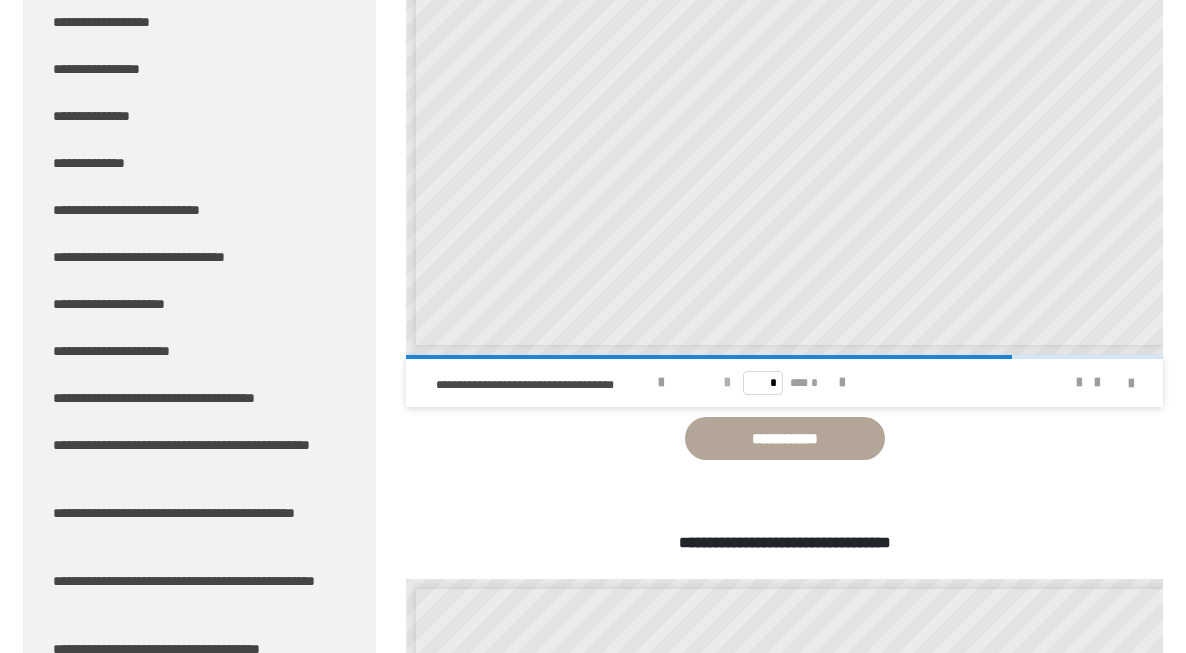 click at bounding box center [727, 383] 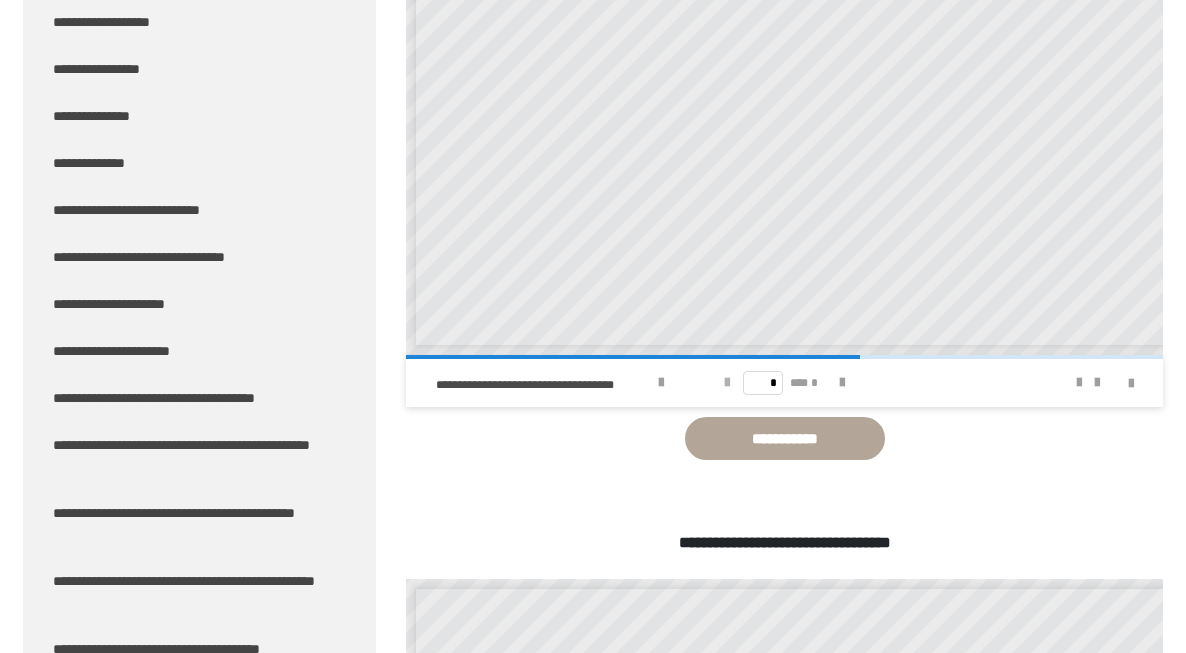 click at bounding box center (727, 383) 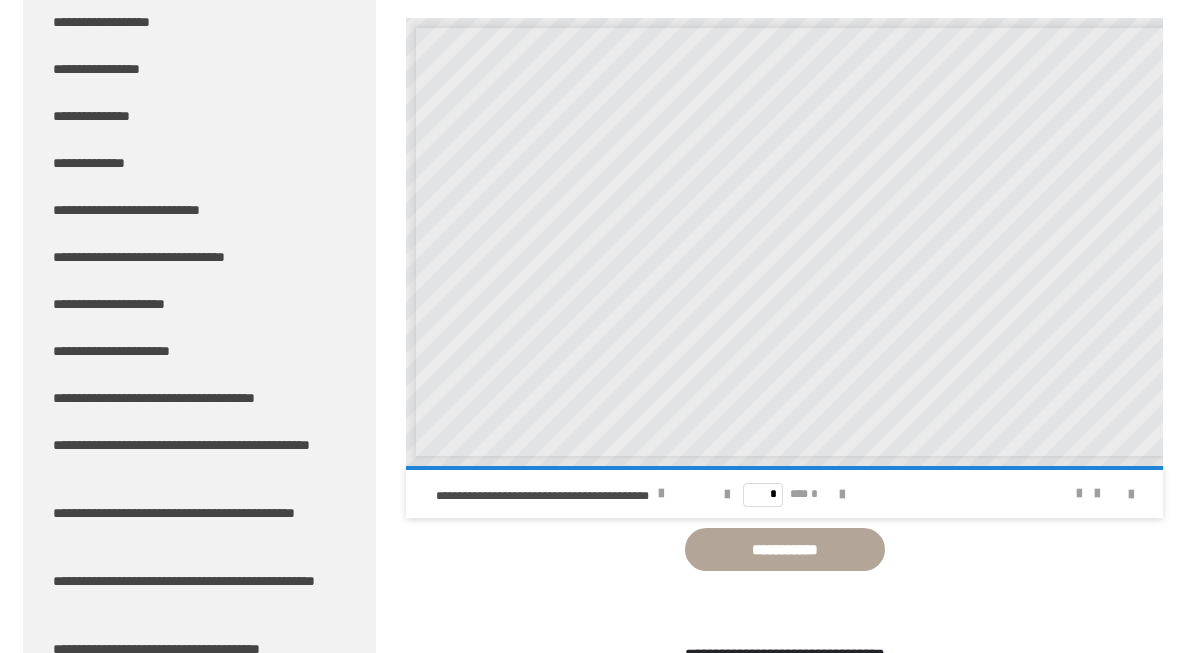 scroll, scrollTop: 1958, scrollLeft: 0, axis: vertical 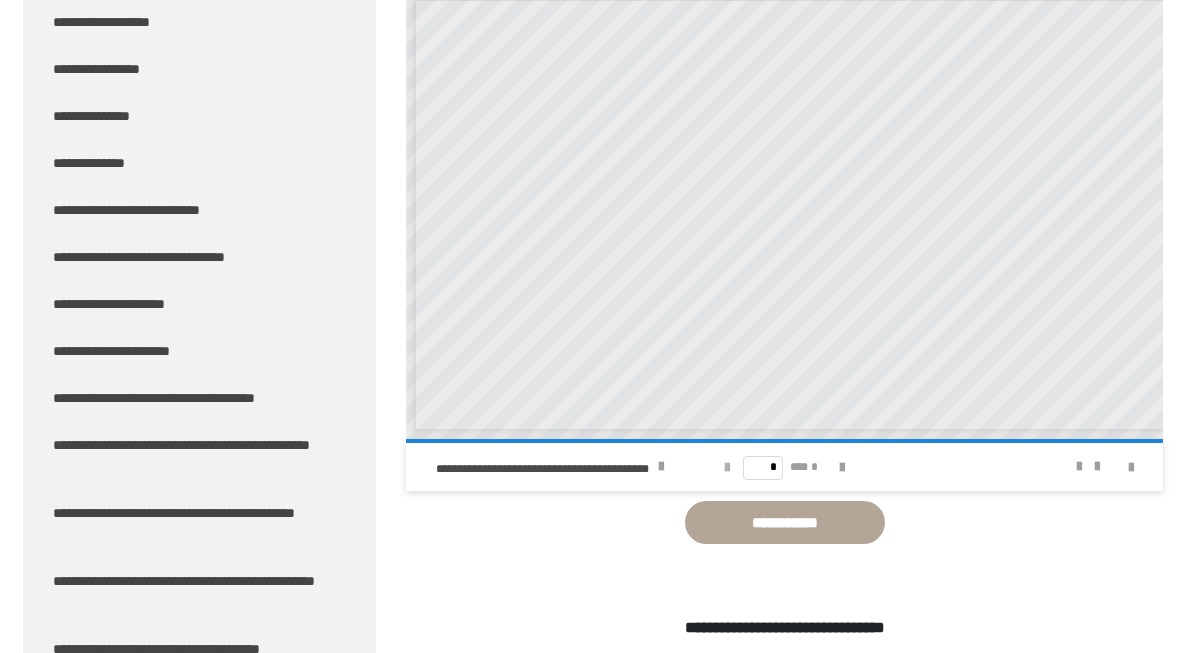 click at bounding box center [727, 468] 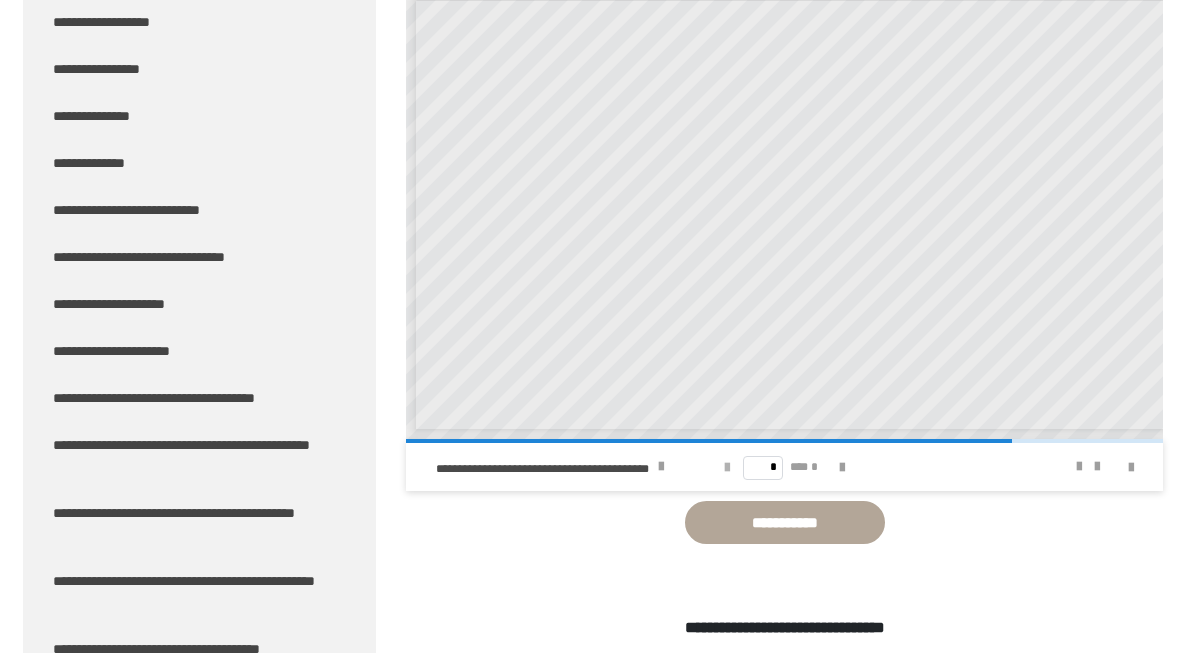 click at bounding box center (727, 468) 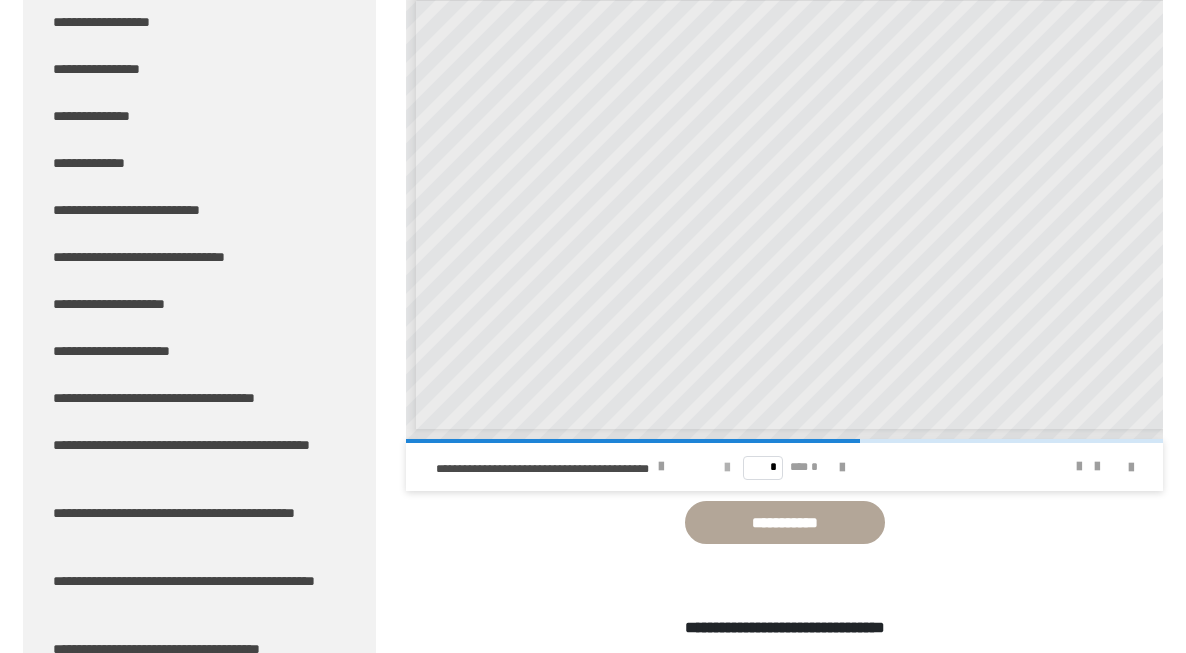 click at bounding box center [727, 468] 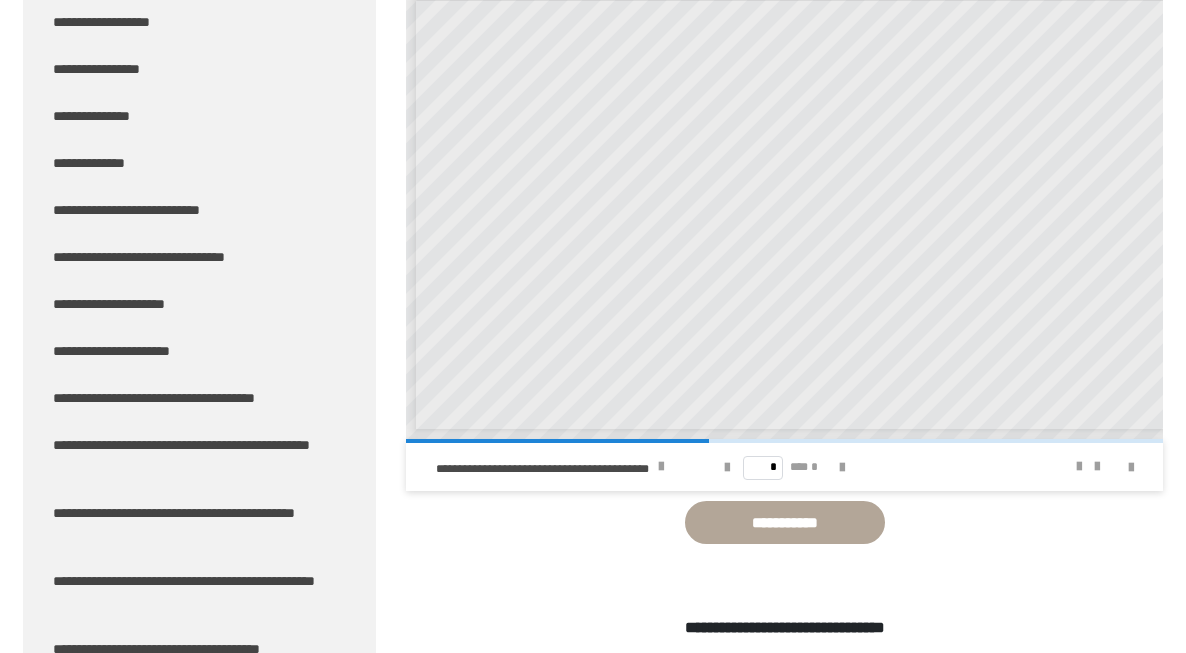 scroll, scrollTop: 1938, scrollLeft: 0, axis: vertical 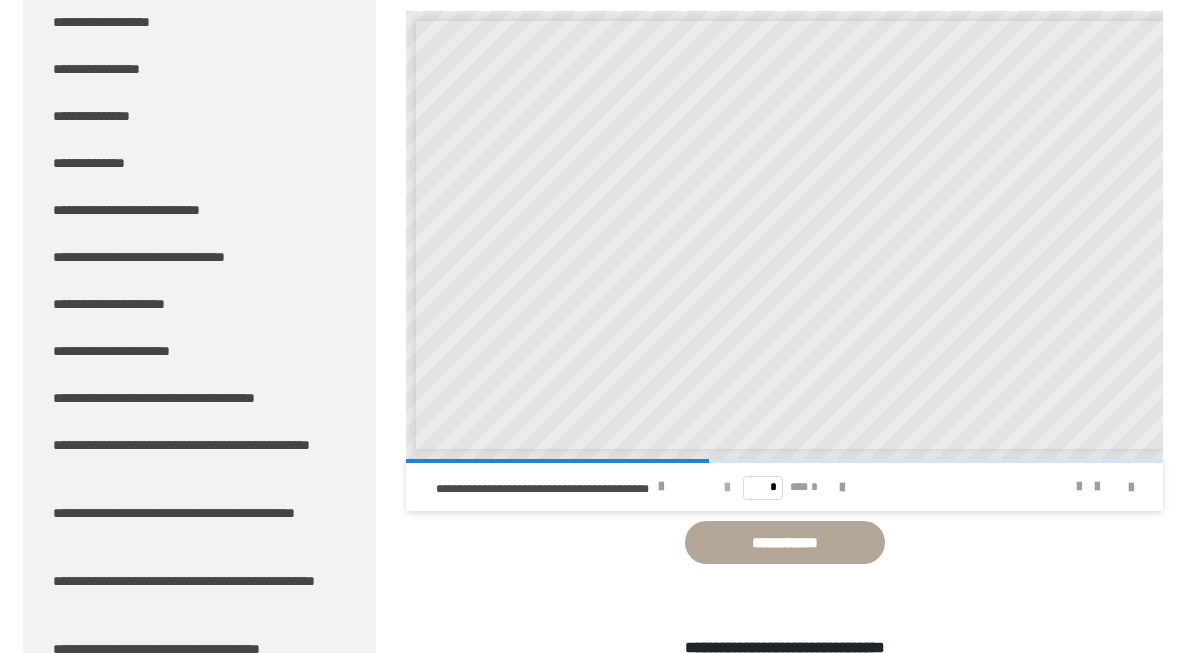 click at bounding box center [727, 488] 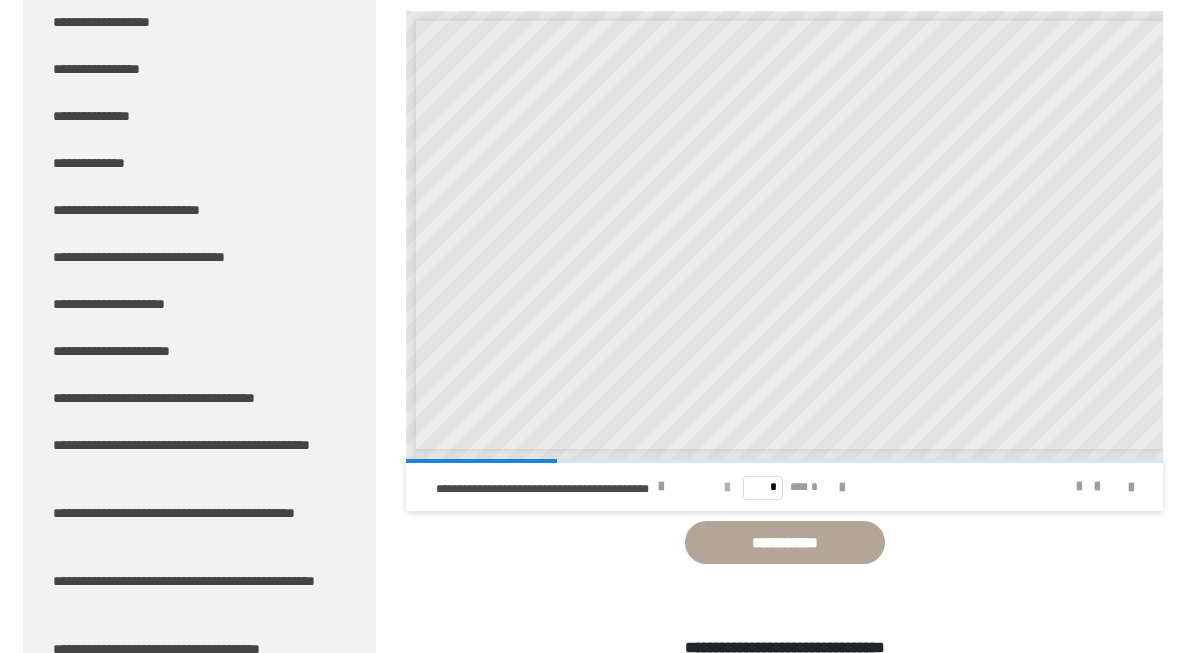 click on "* *** *" at bounding box center [784, 487] 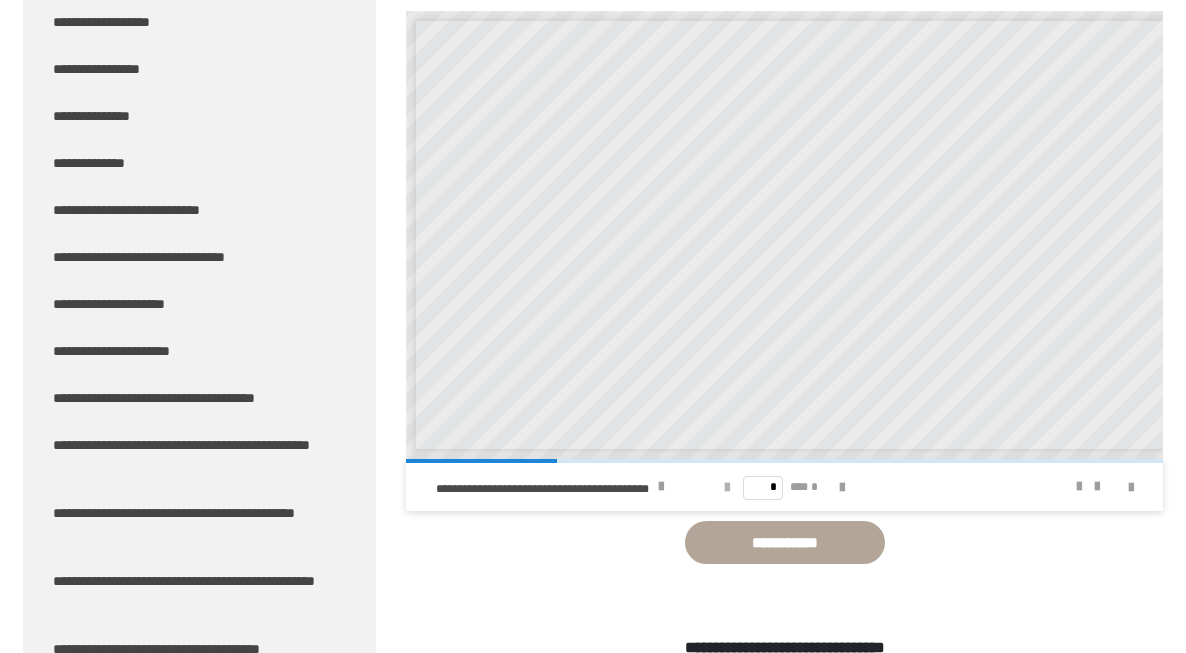 click on "* *** *" at bounding box center [784, 487] 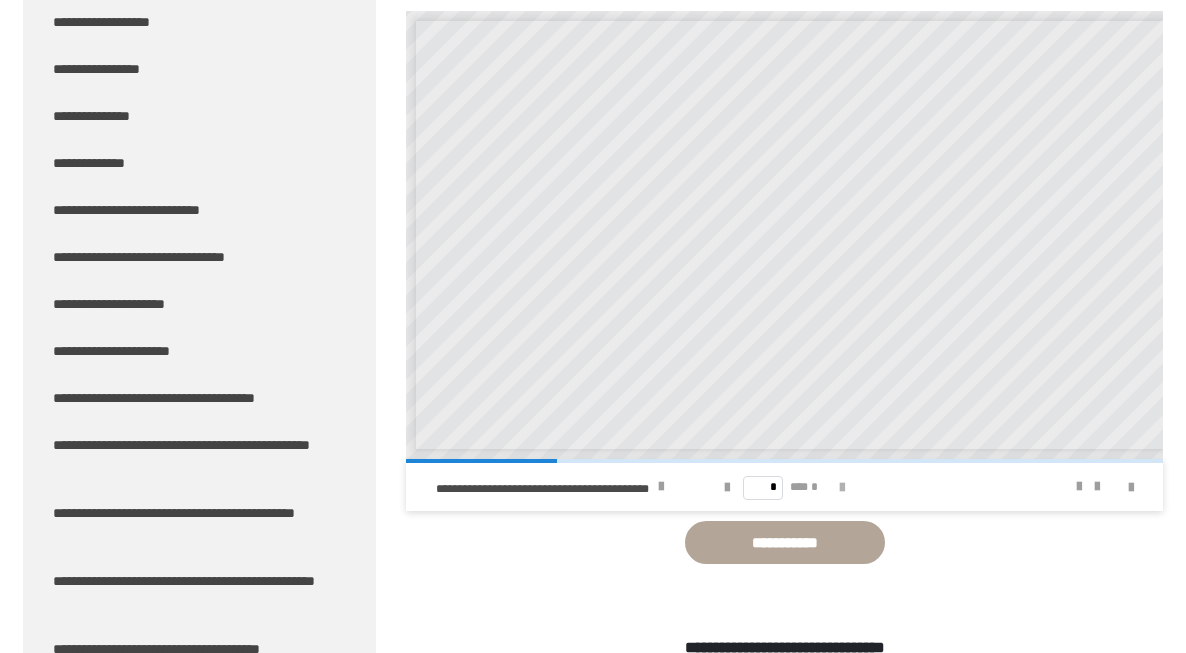 click at bounding box center (842, 488) 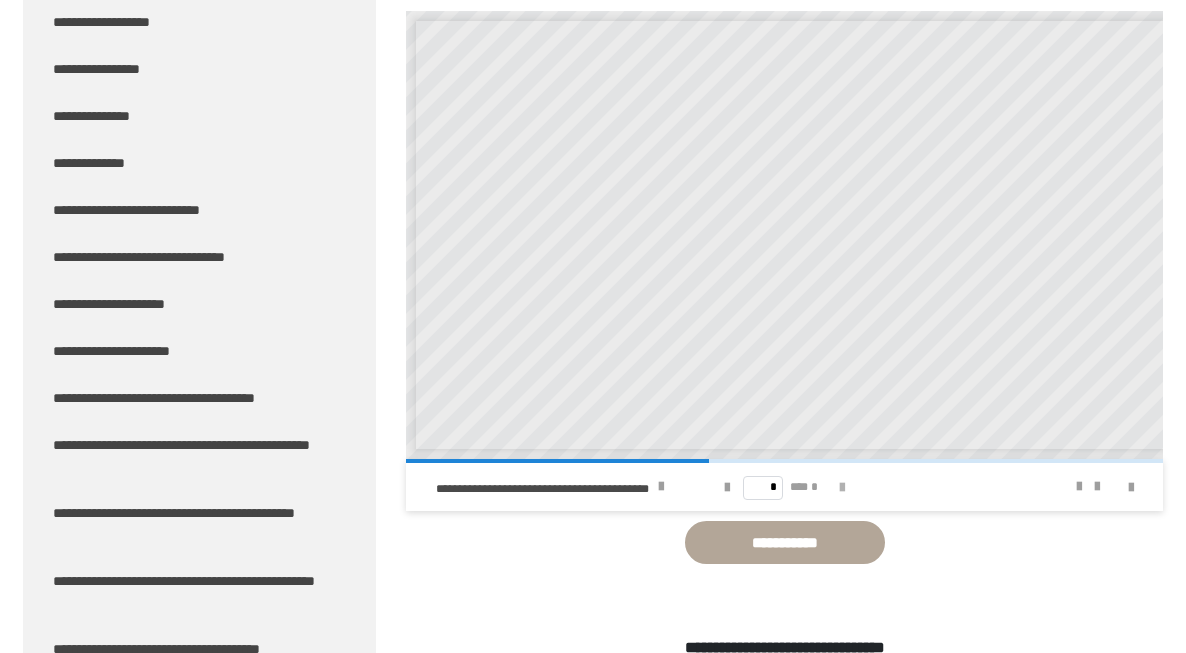 click at bounding box center [842, 488] 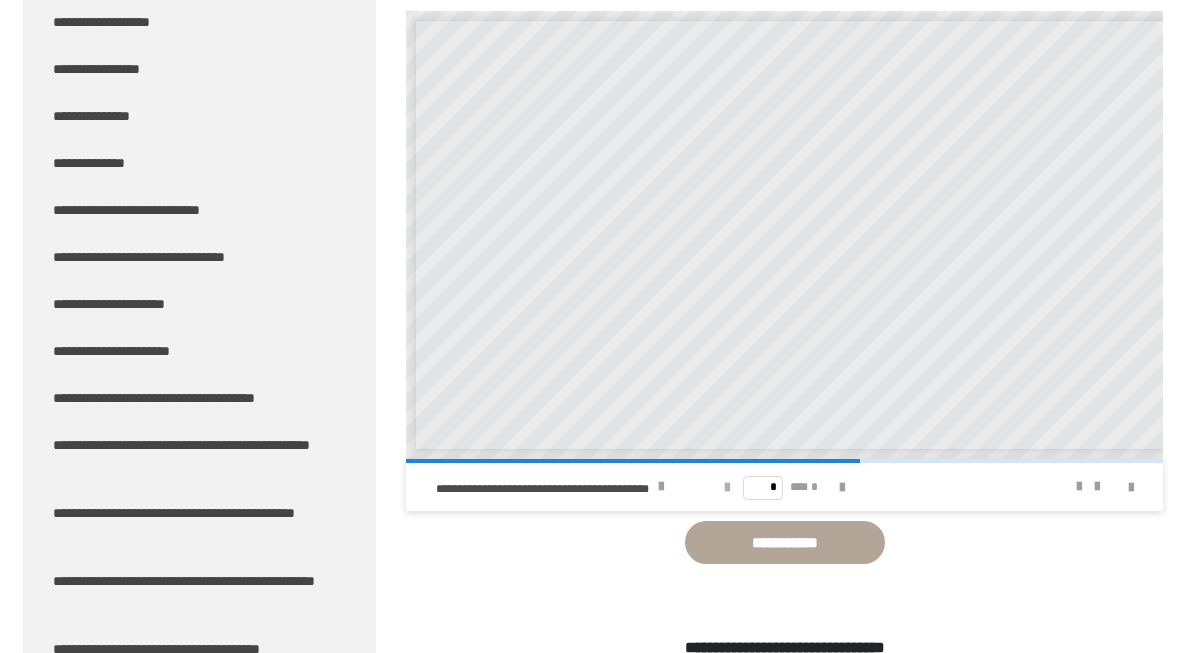 click at bounding box center [727, 488] 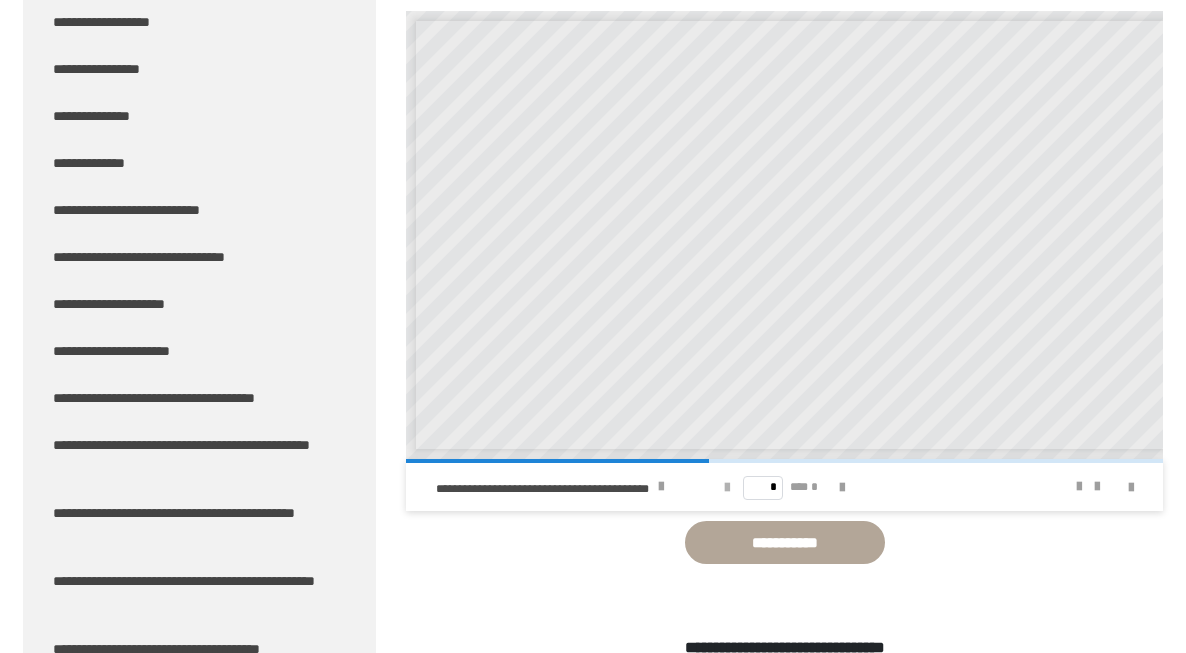 type on "*" 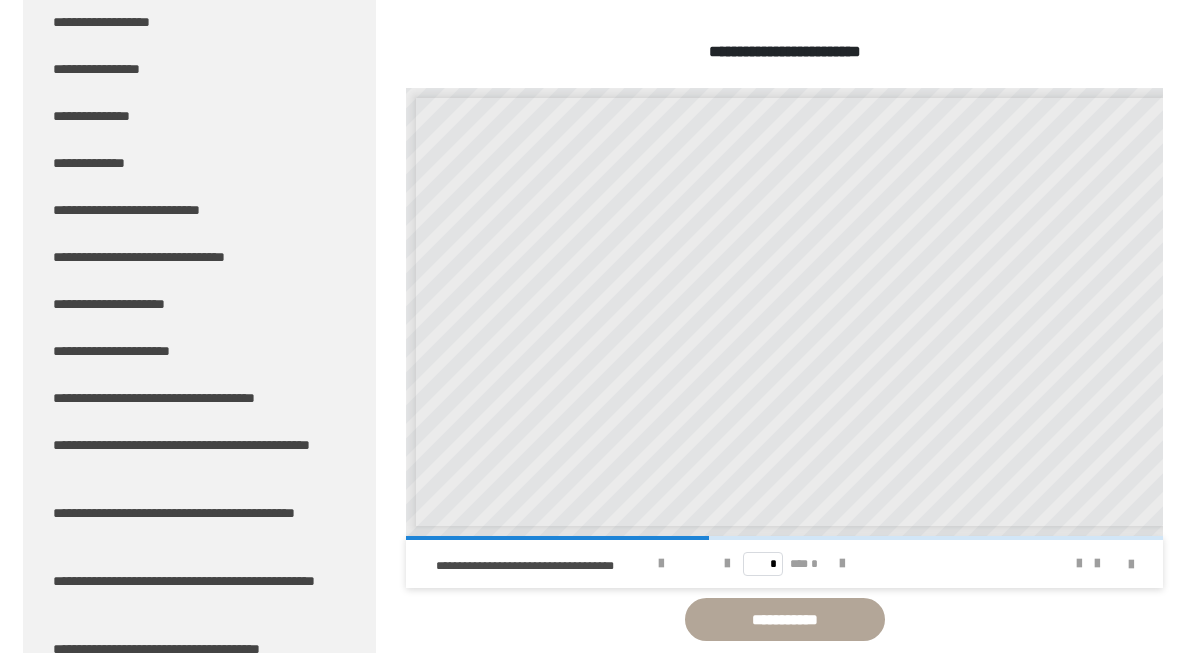 scroll, scrollTop: 1258, scrollLeft: 0, axis: vertical 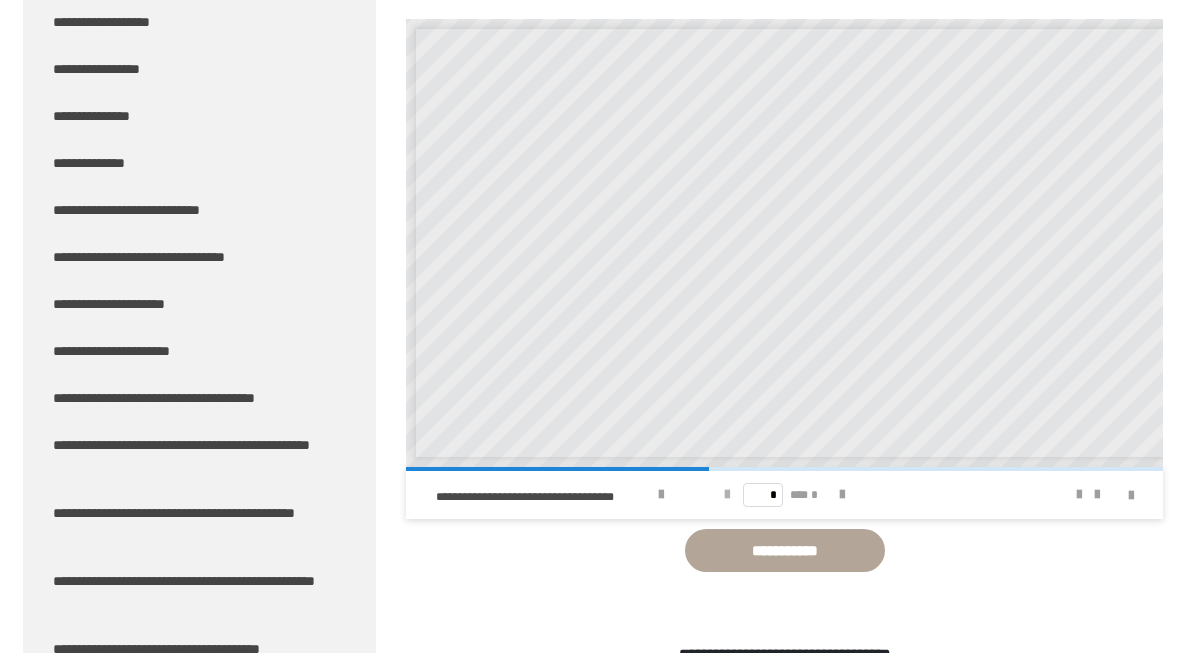 click at bounding box center [727, 495] 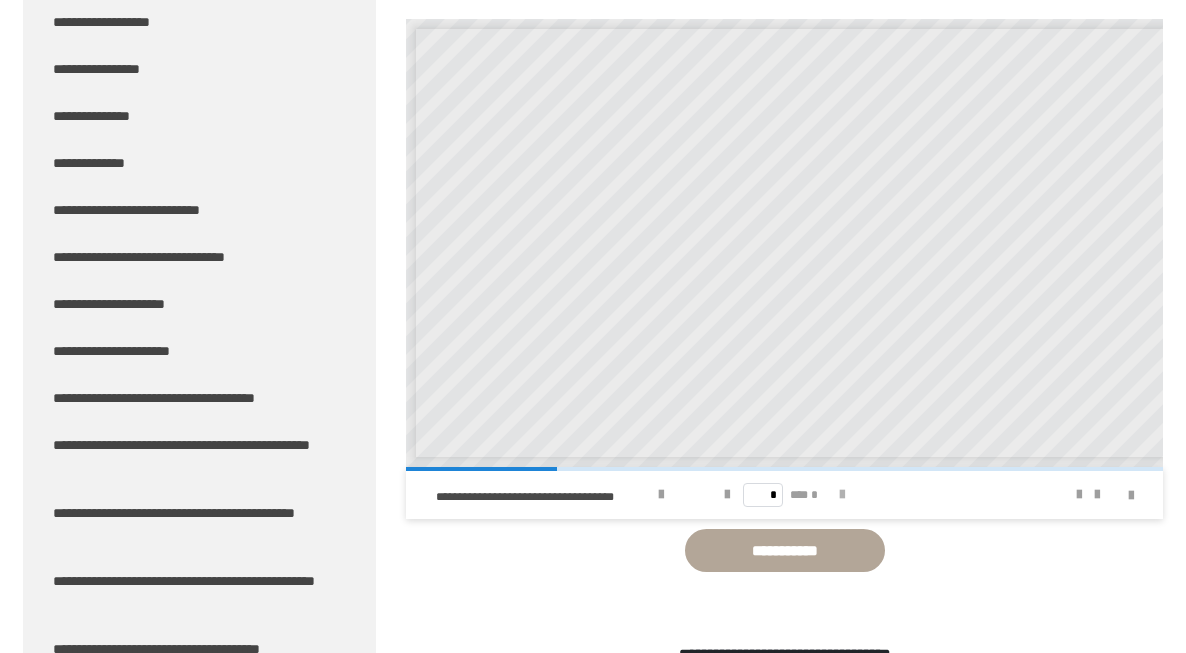 click at bounding box center (842, 495) 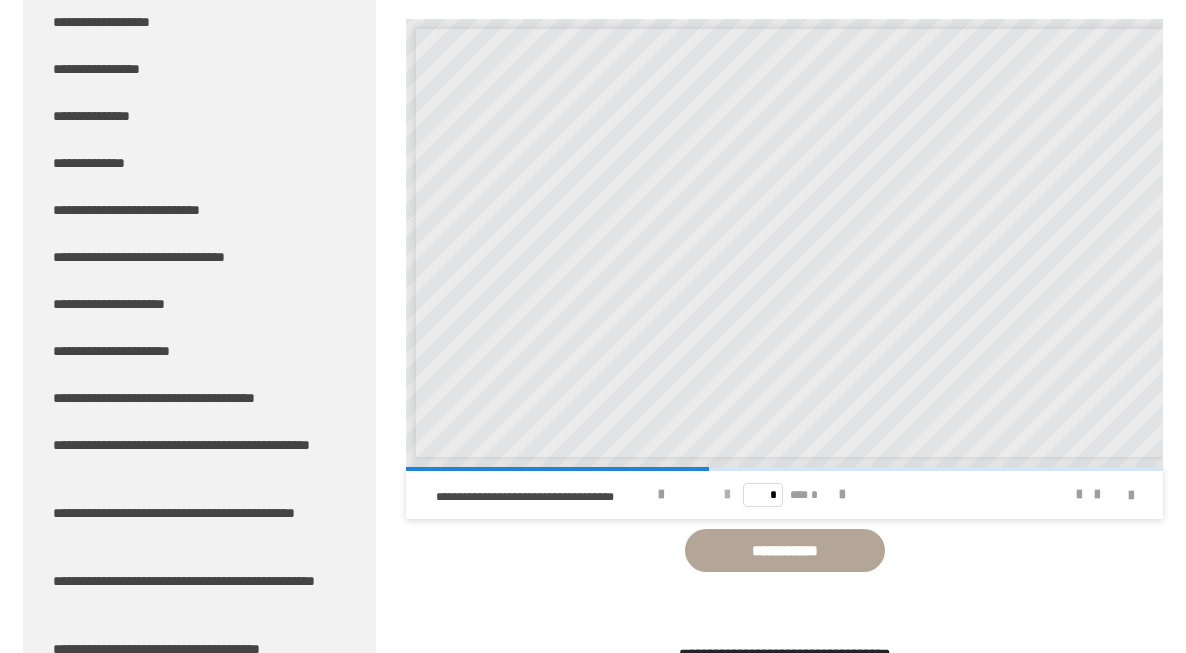 click at bounding box center [727, 495] 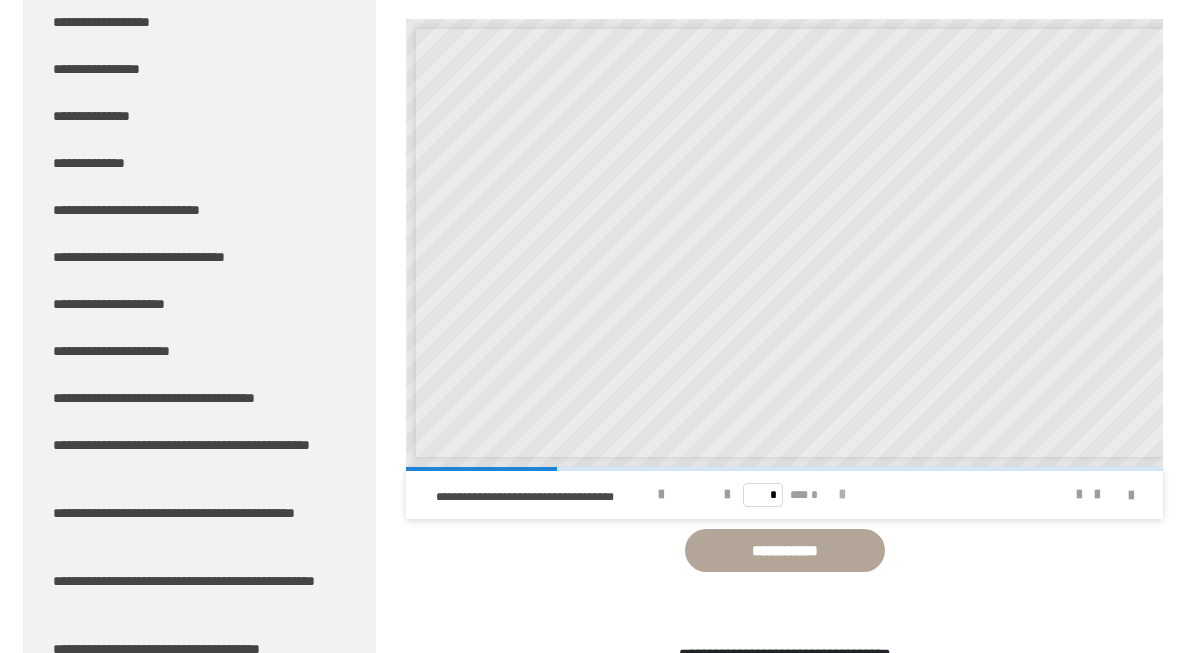 click at bounding box center (842, 495) 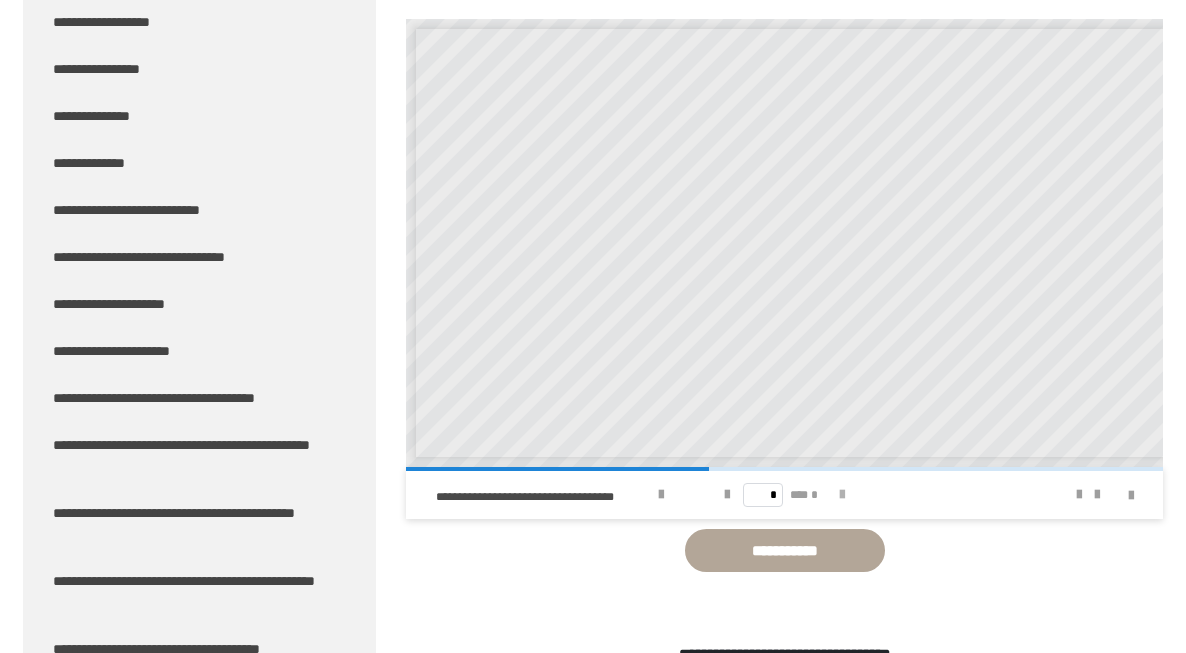 click at bounding box center [842, 495] 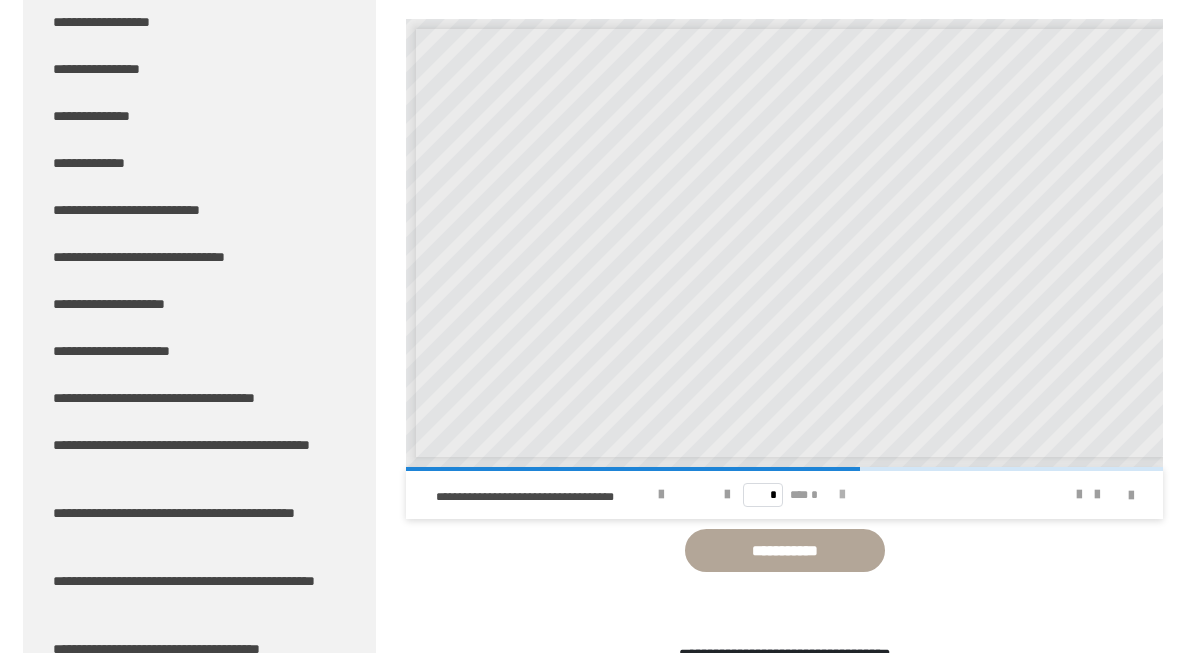 click at bounding box center [842, 495] 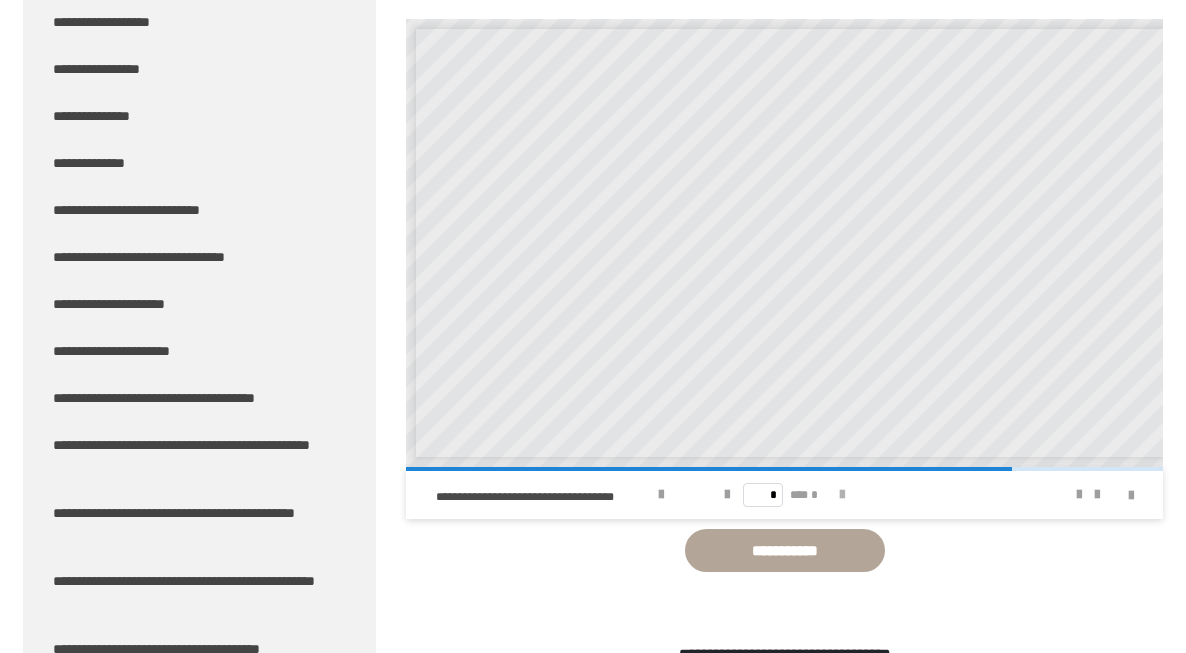 click at bounding box center (842, 495) 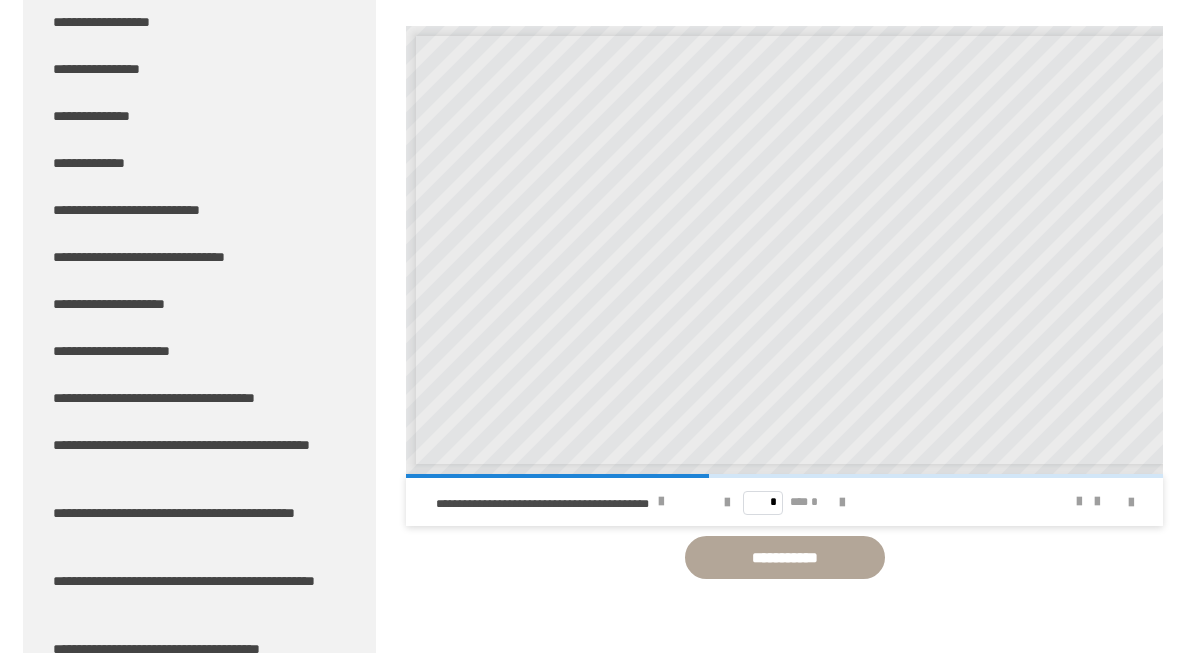 scroll, scrollTop: 1951, scrollLeft: 0, axis: vertical 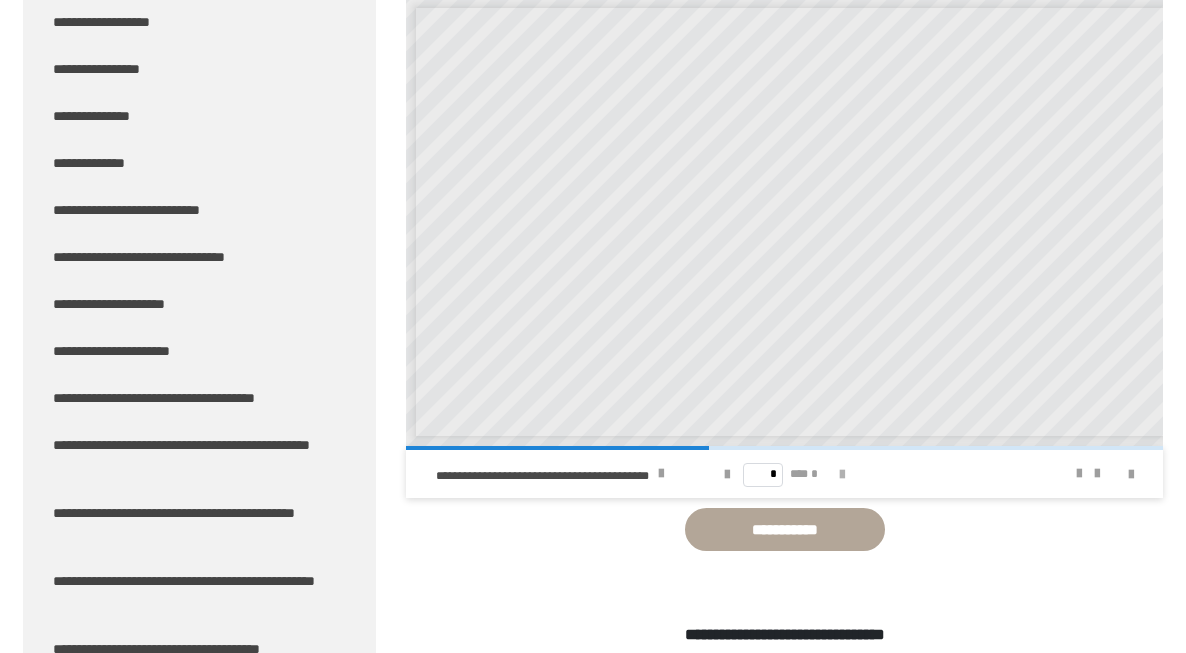 click at bounding box center [842, 475] 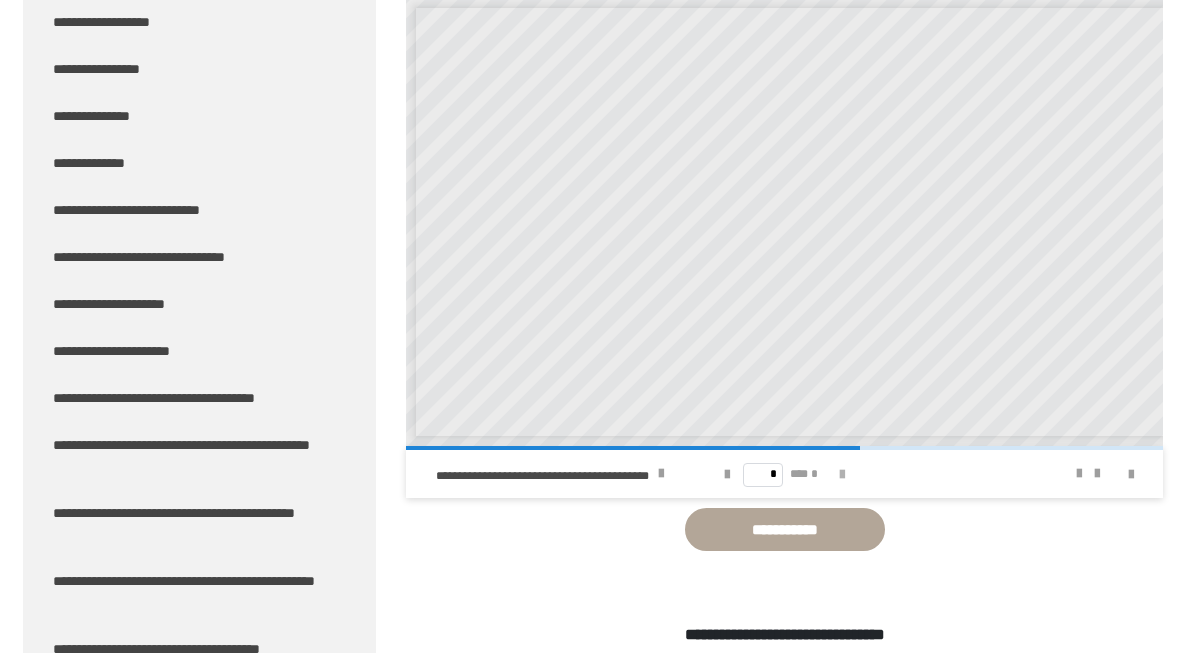 click at bounding box center (842, 475) 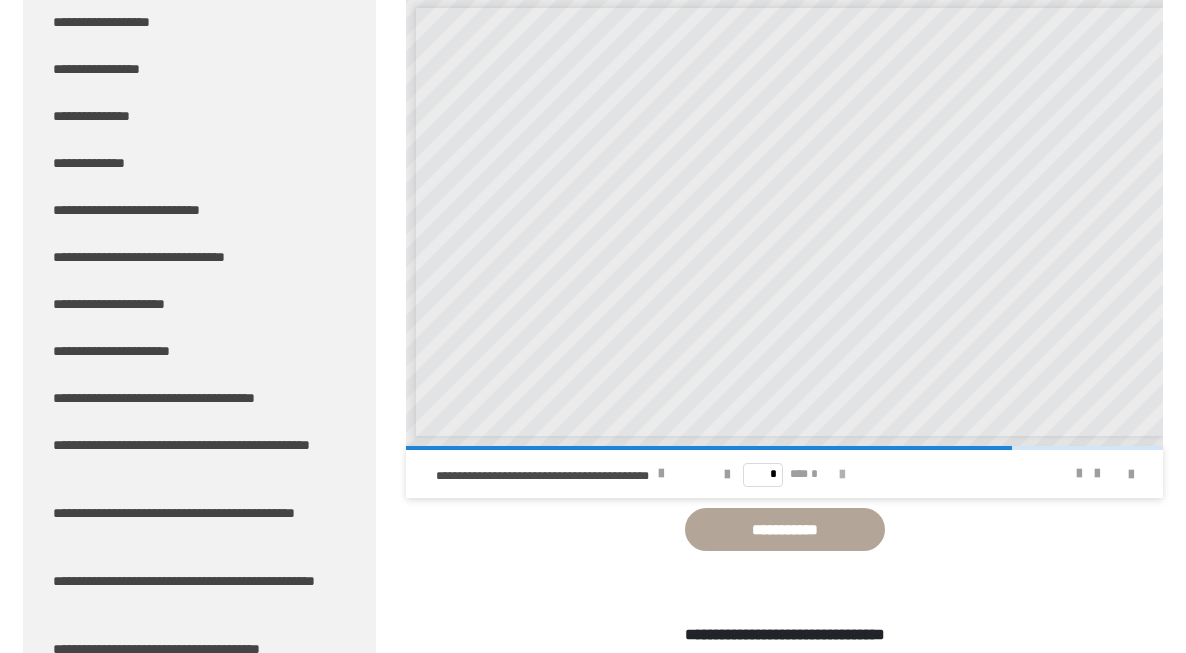 click at bounding box center [842, 475] 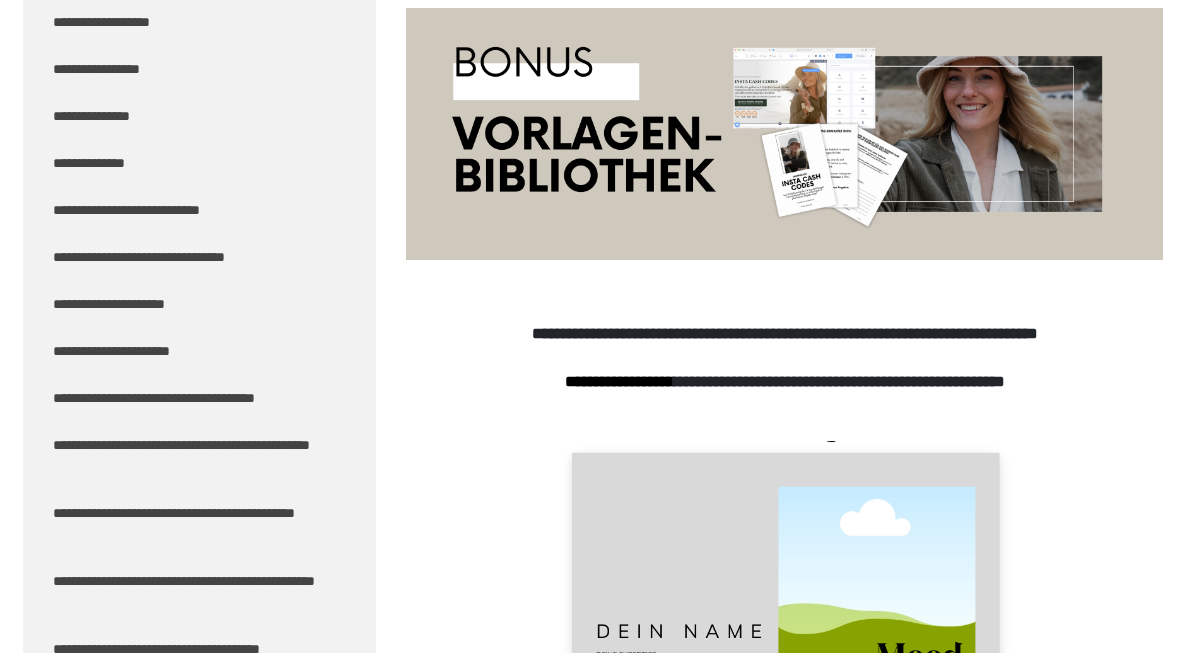 scroll, scrollTop: 667, scrollLeft: 0, axis: vertical 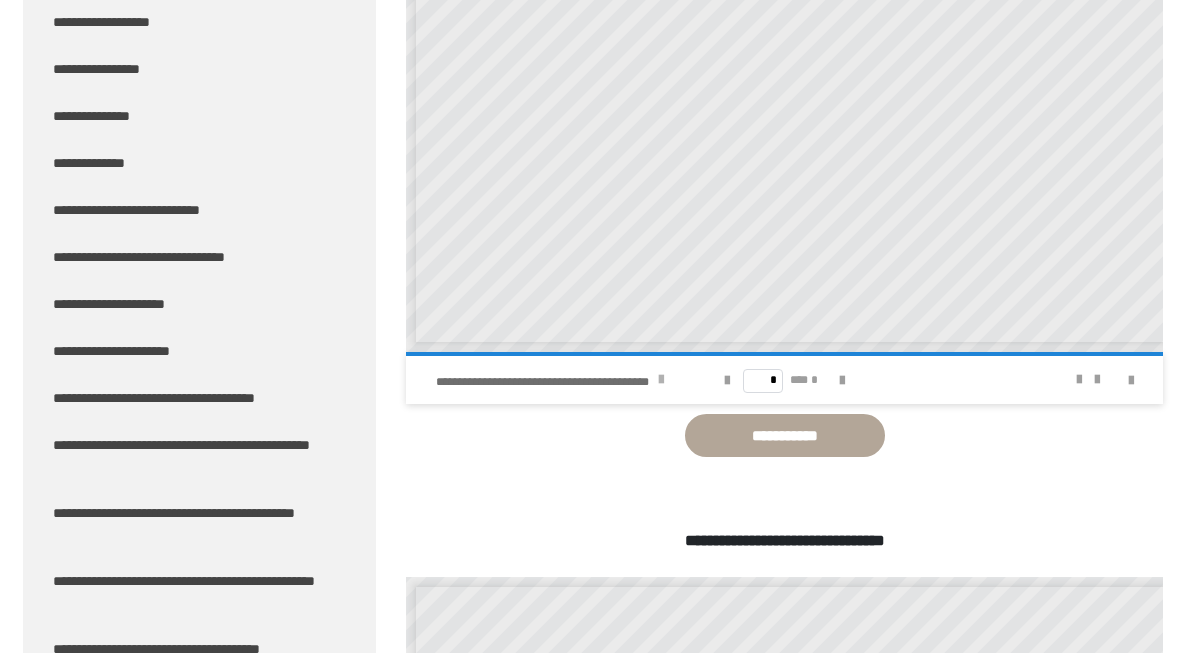 click at bounding box center [661, 380] 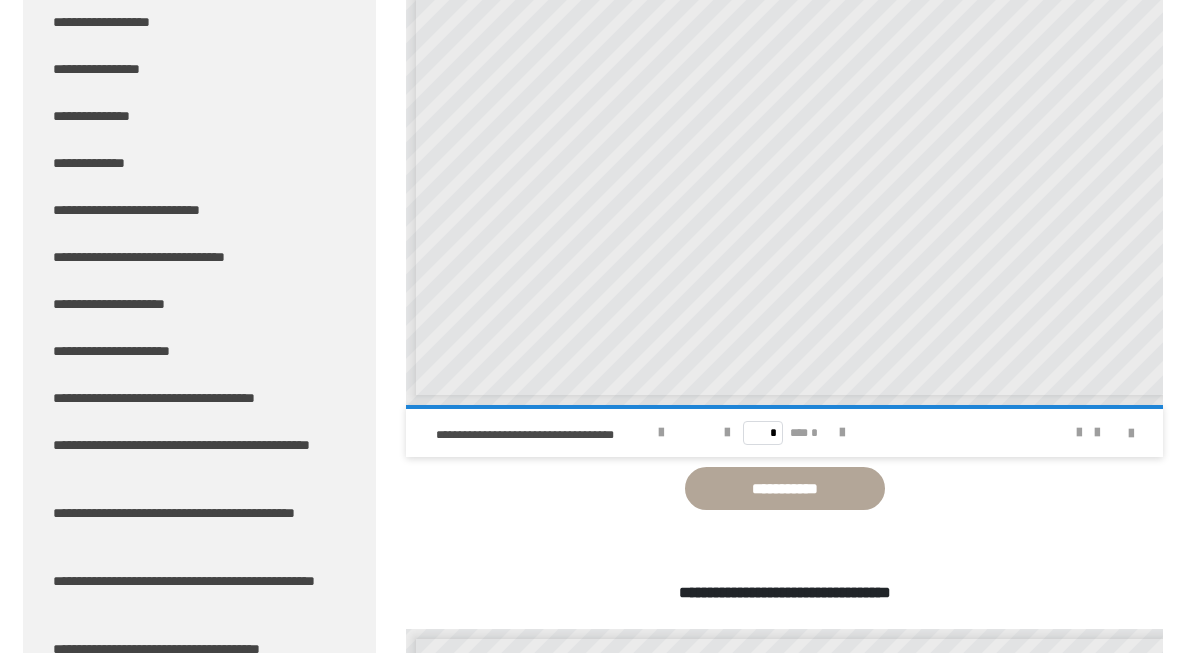 scroll, scrollTop: 1319, scrollLeft: 0, axis: vertical 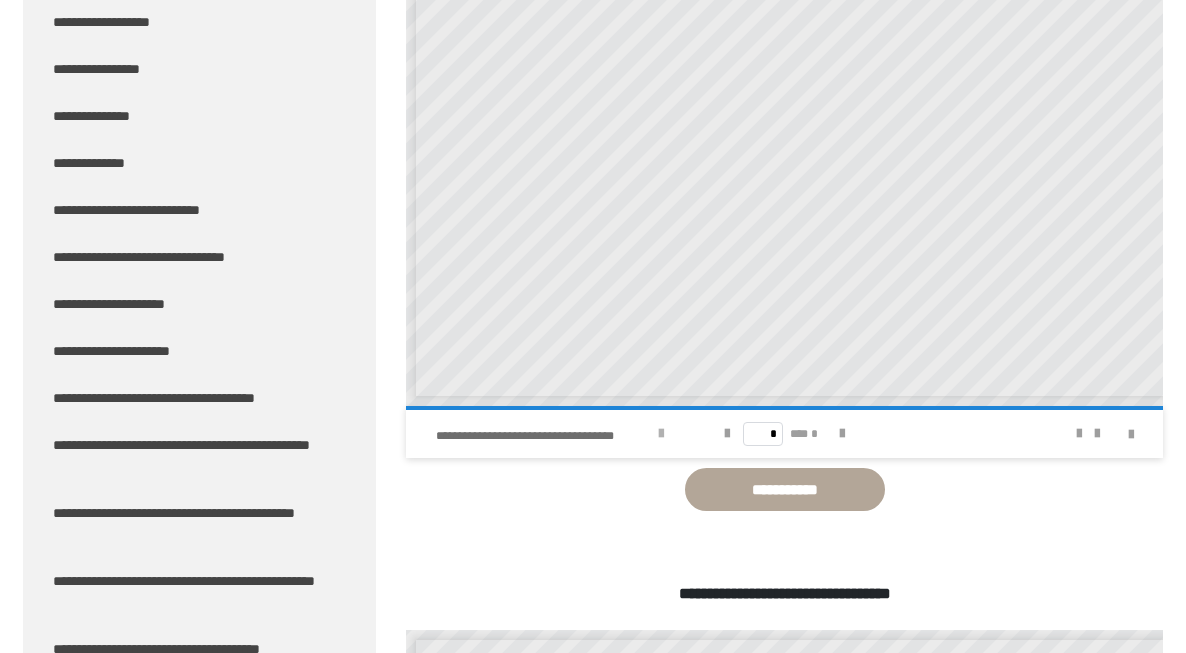 click at bounding box center (661, 434) 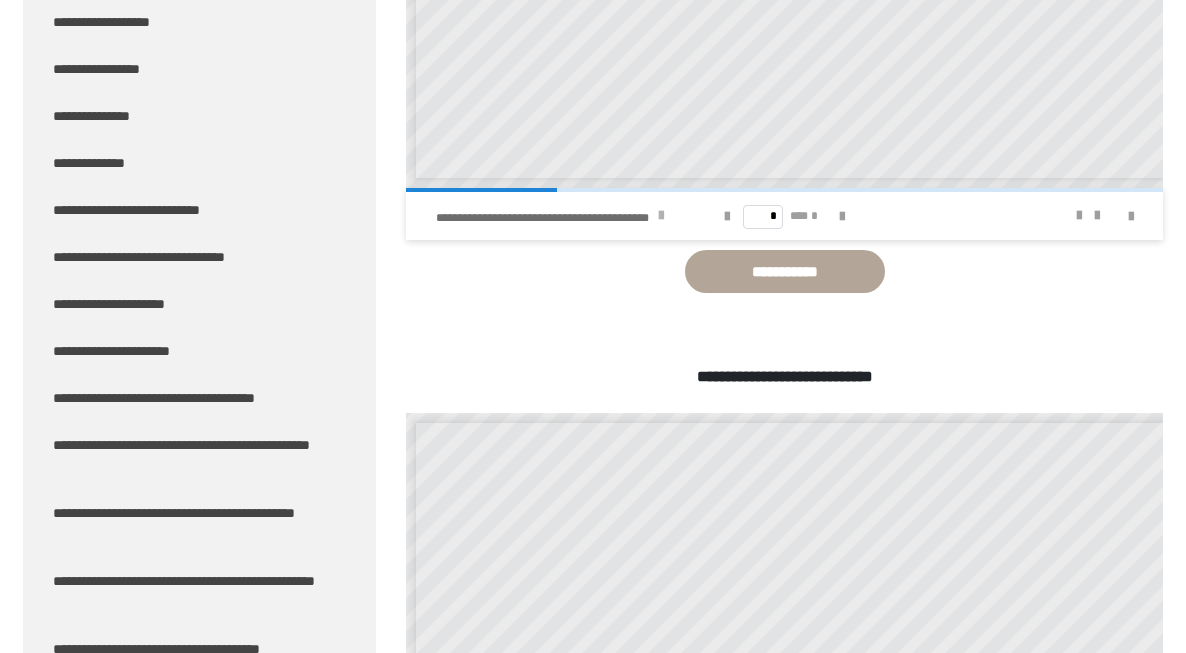 scroll, scrollTop: 2869, scrollLeft: 0, axis: vertical 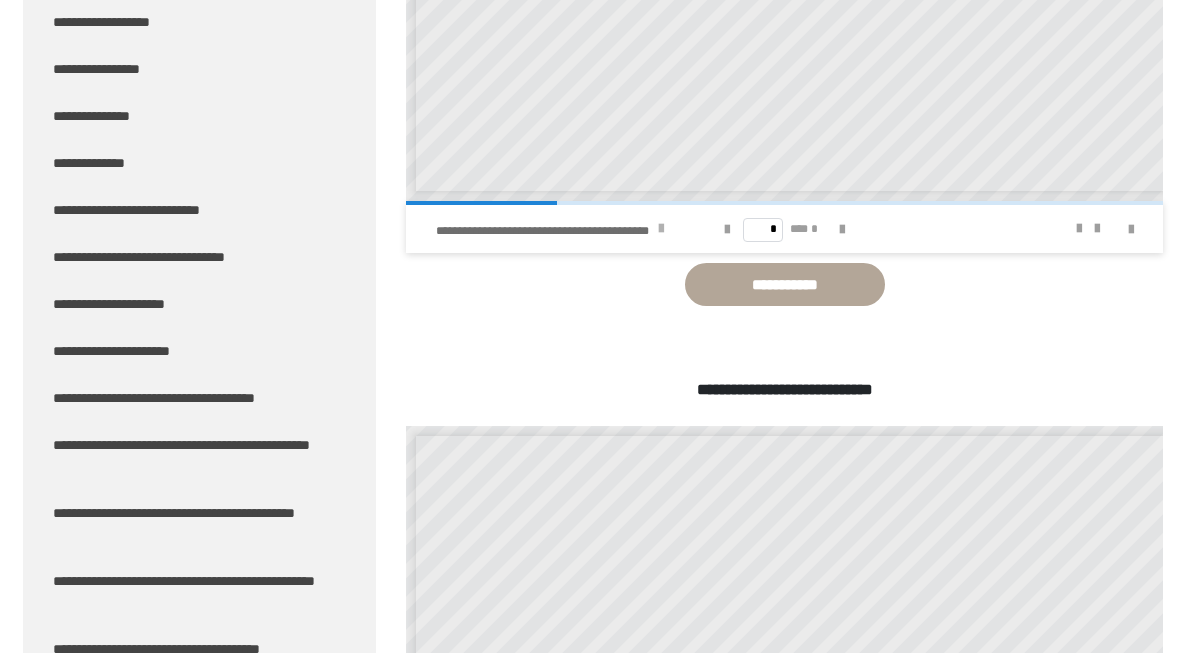 click at bounding box center (661, 229) 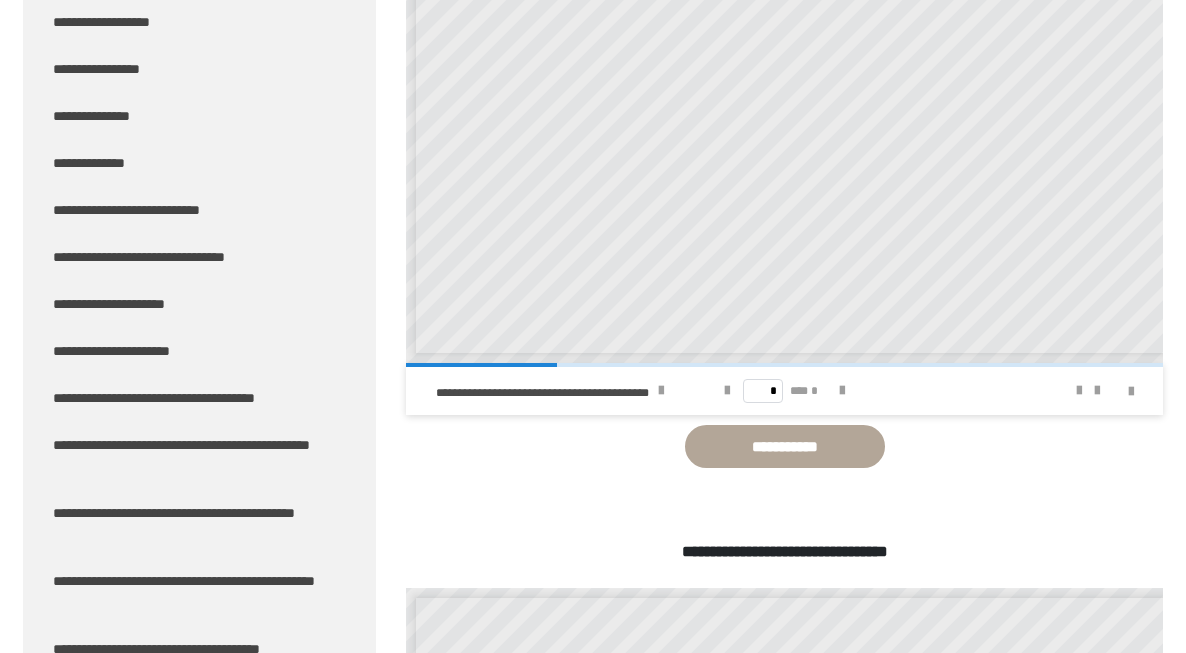 scroll, scrollTop: 4713, scrollLeft: 0, axis: vertical 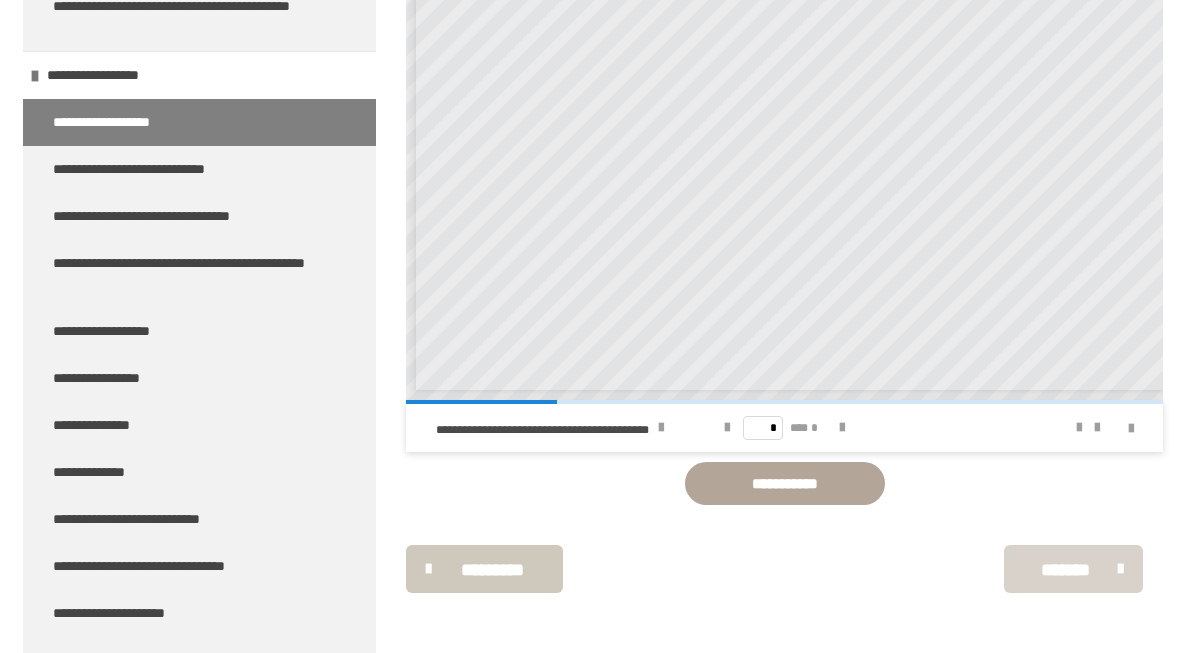 click on "*******" at bounding box center (1073, 569) 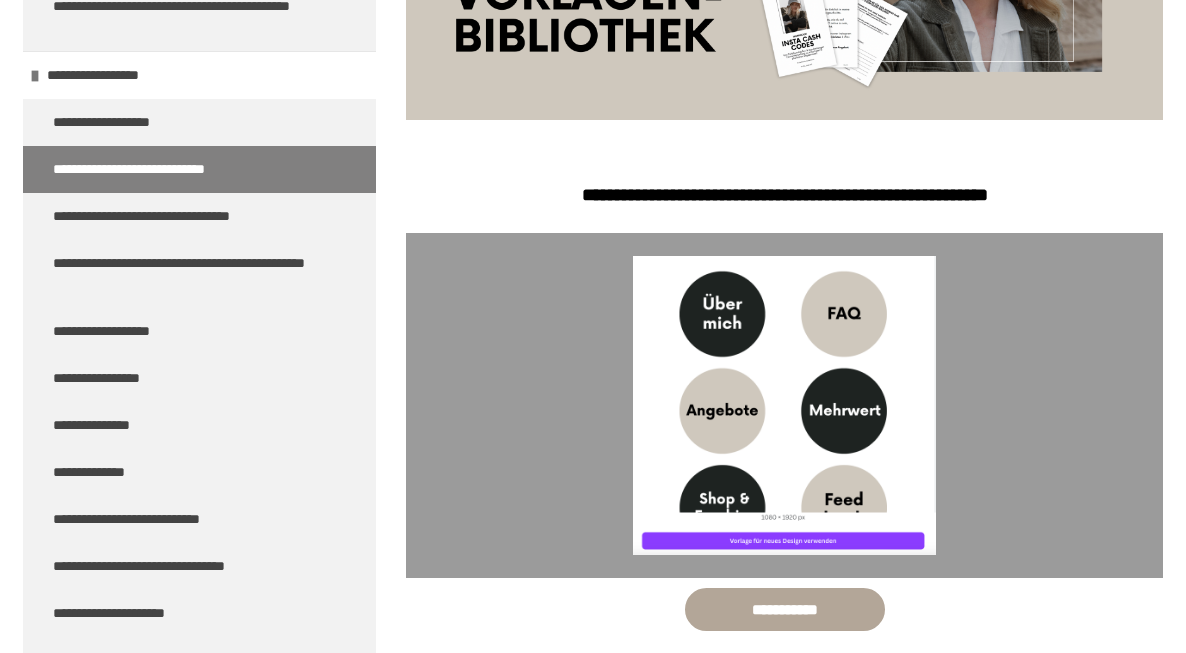 scroll, scrollTop: 618, scrollLeft: 0, axis: vertical 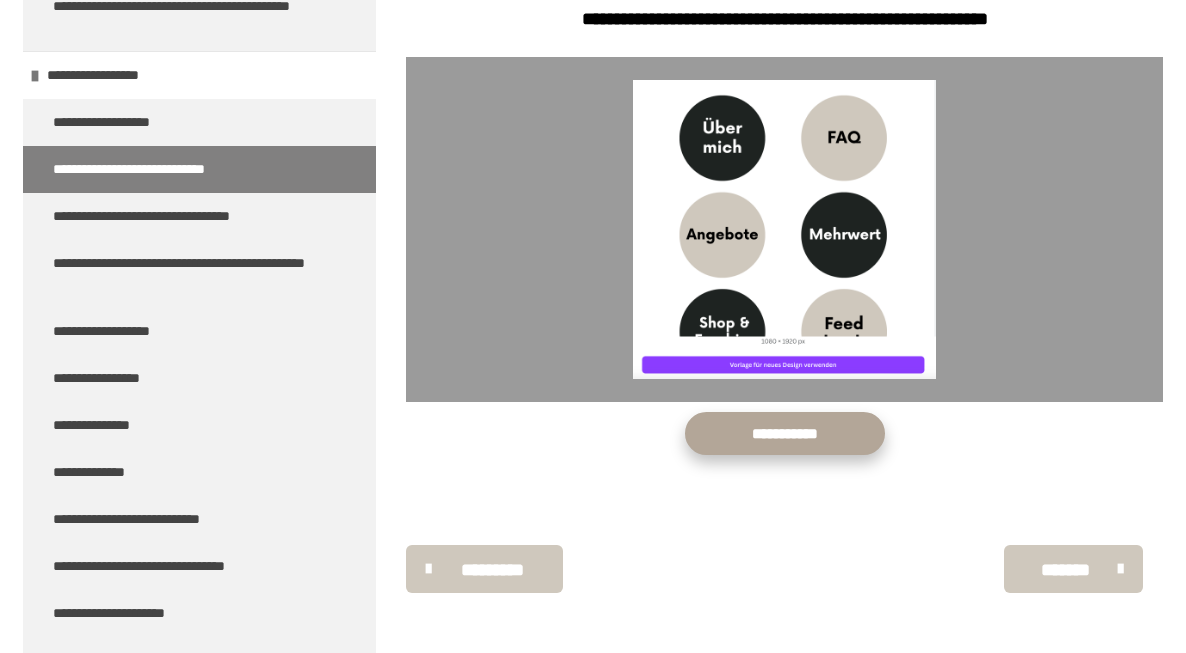 click on "**********" at bounding box center (785, 433) 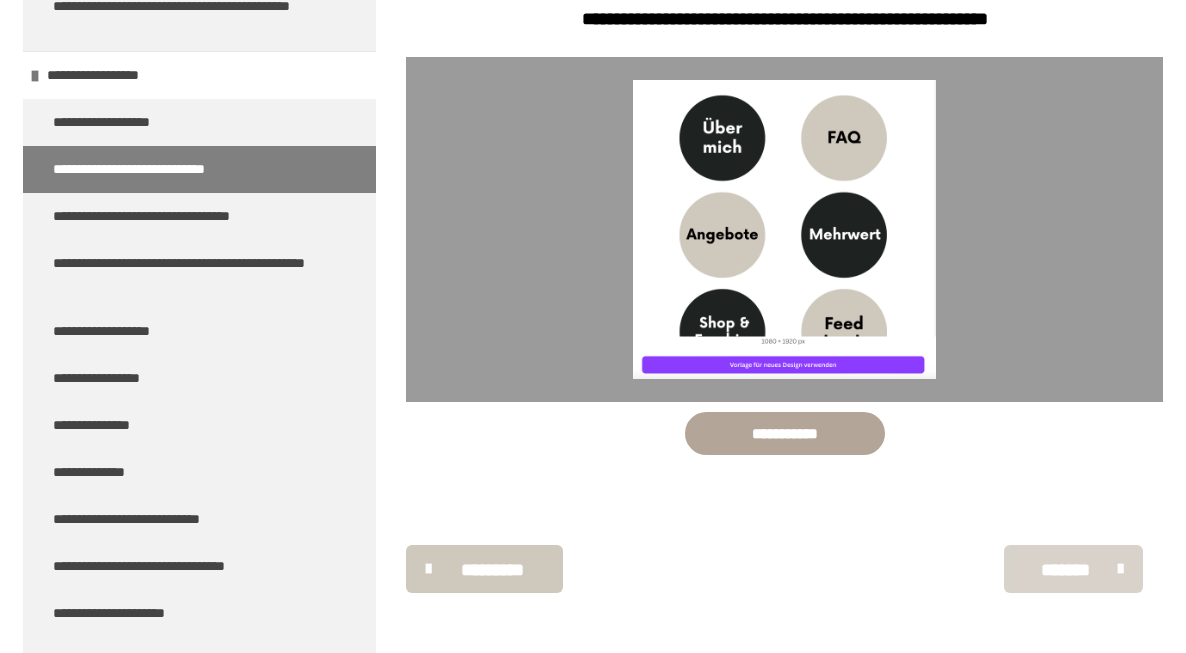 click on "*******" at bounding box center [1066, 570] 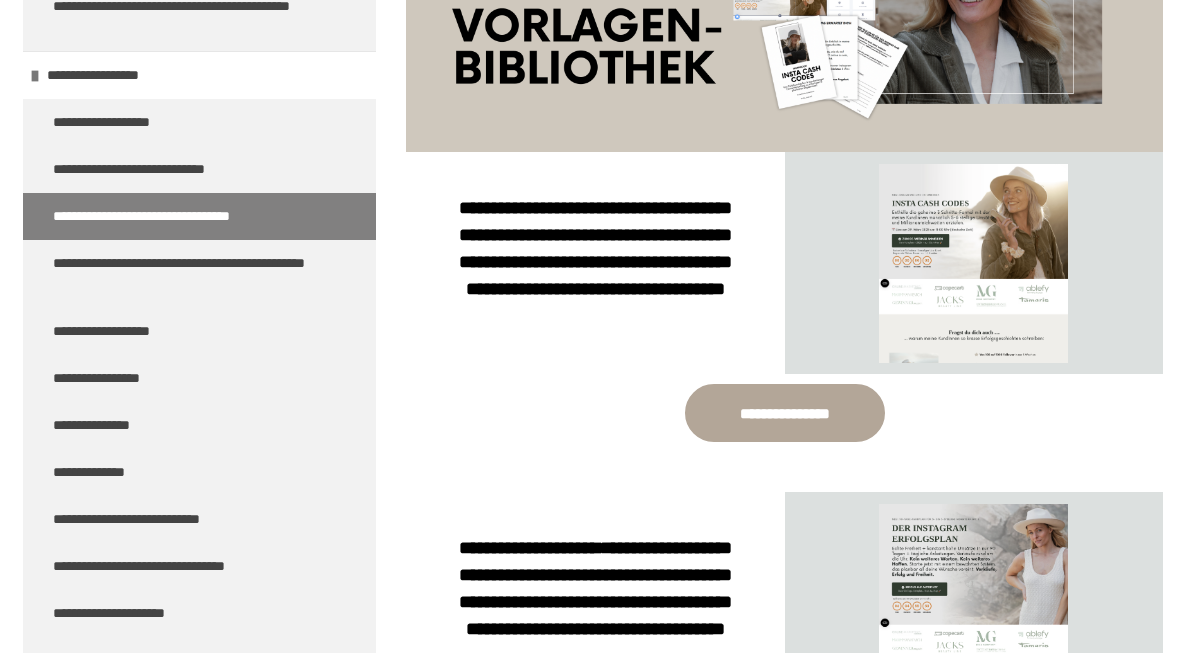 scroll, scrollTop: 423, scrollLeft: 0, axis: vertical 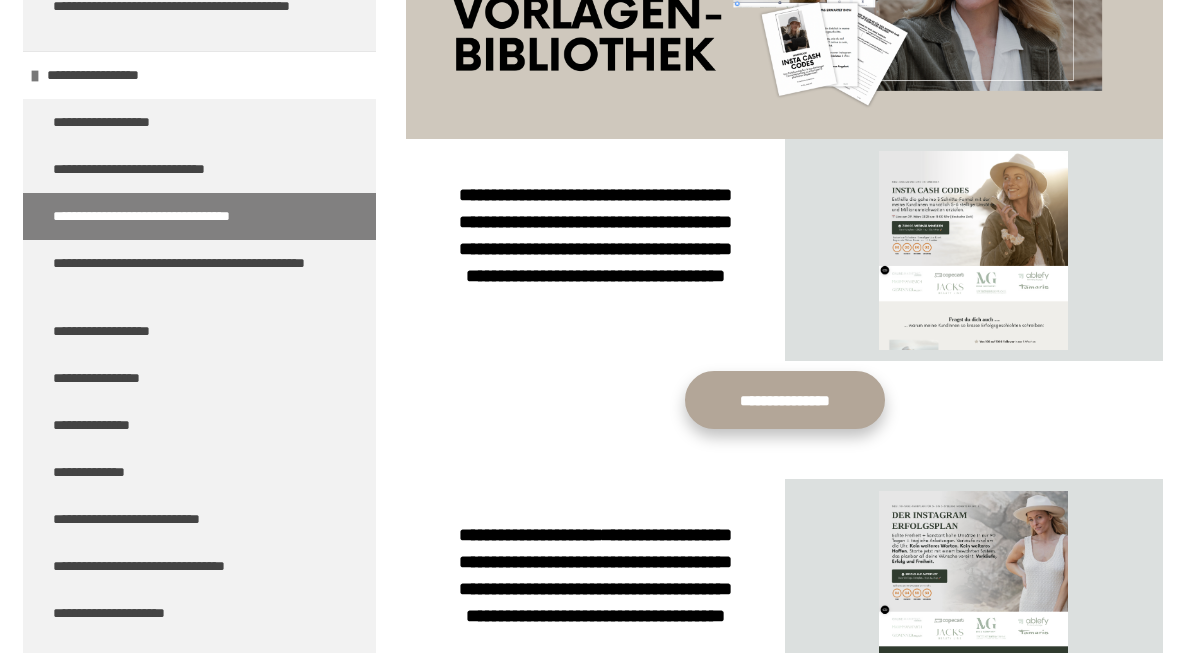 click on "**********" at bounding box center [785, 400] 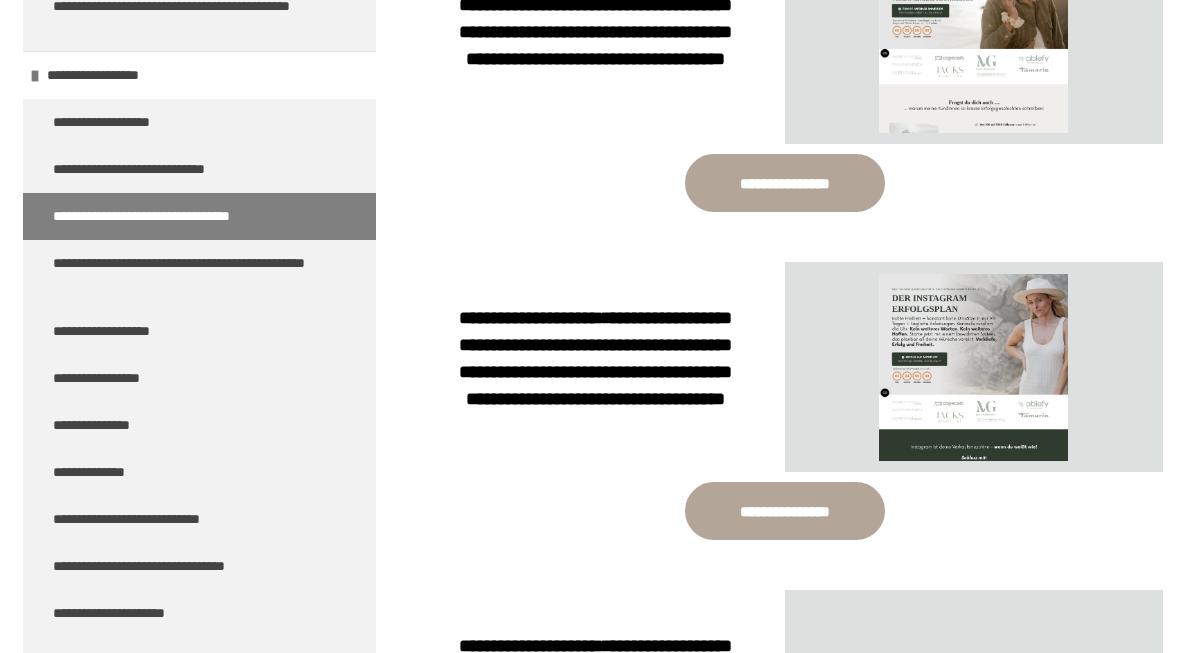 scroll, scrollTop: 705, scrollLeft: 0, axis: vertical 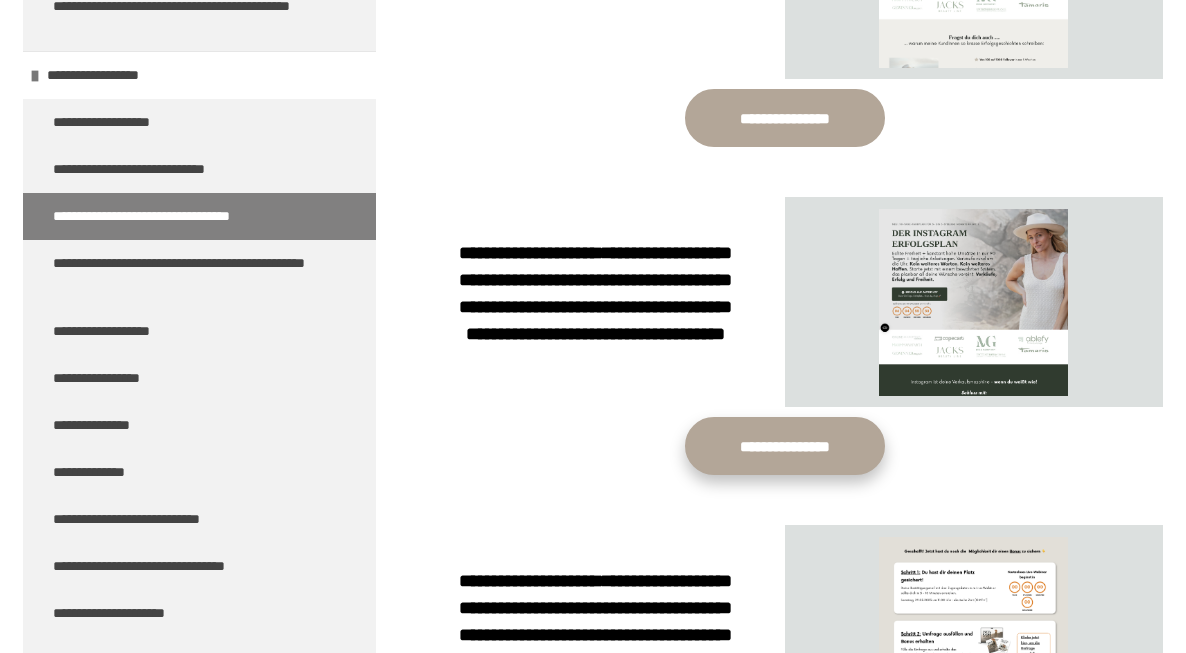 click on "**********" at bounding box center [785, 446] 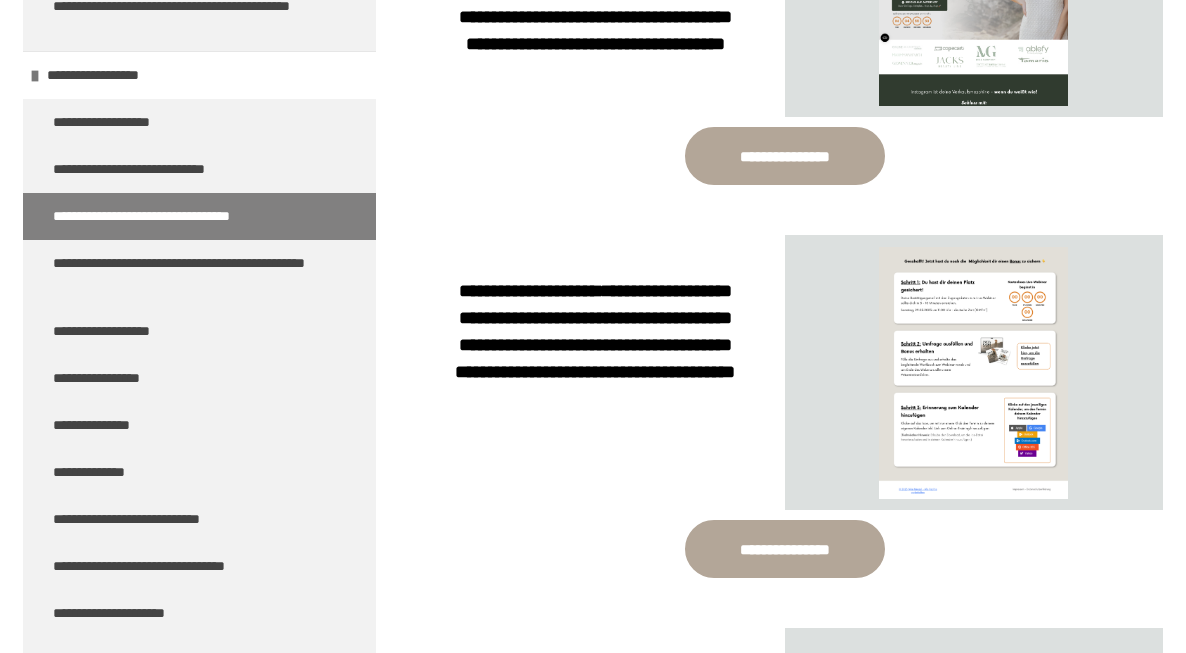 scroll, scrollTop: 1002, scrollLeft: 0, axis: vertical 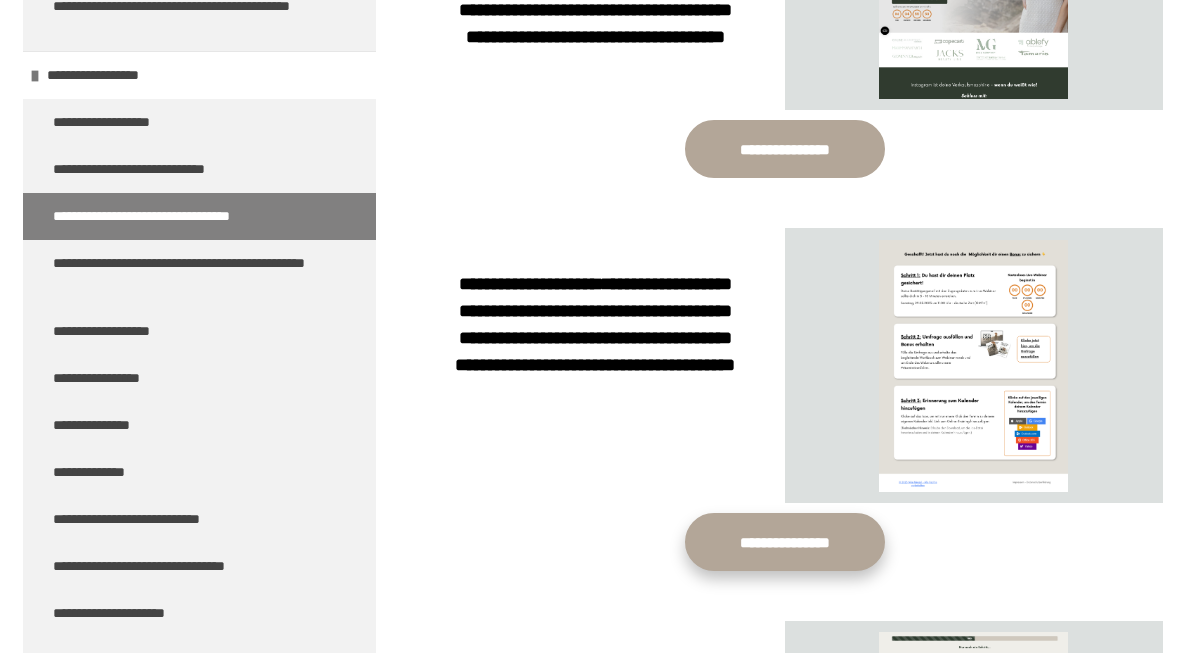 click on "**********" at bounding box center (785, 542) 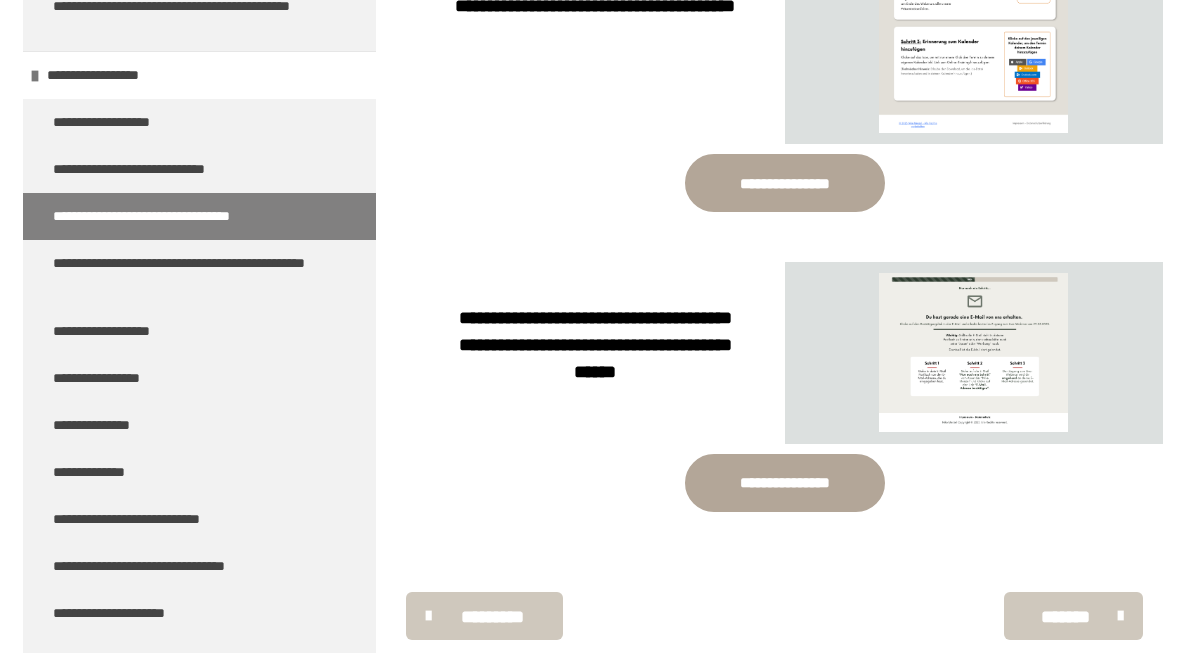 scroll, scrollTop: 1408, scrollLeft: 0, axis: vertical 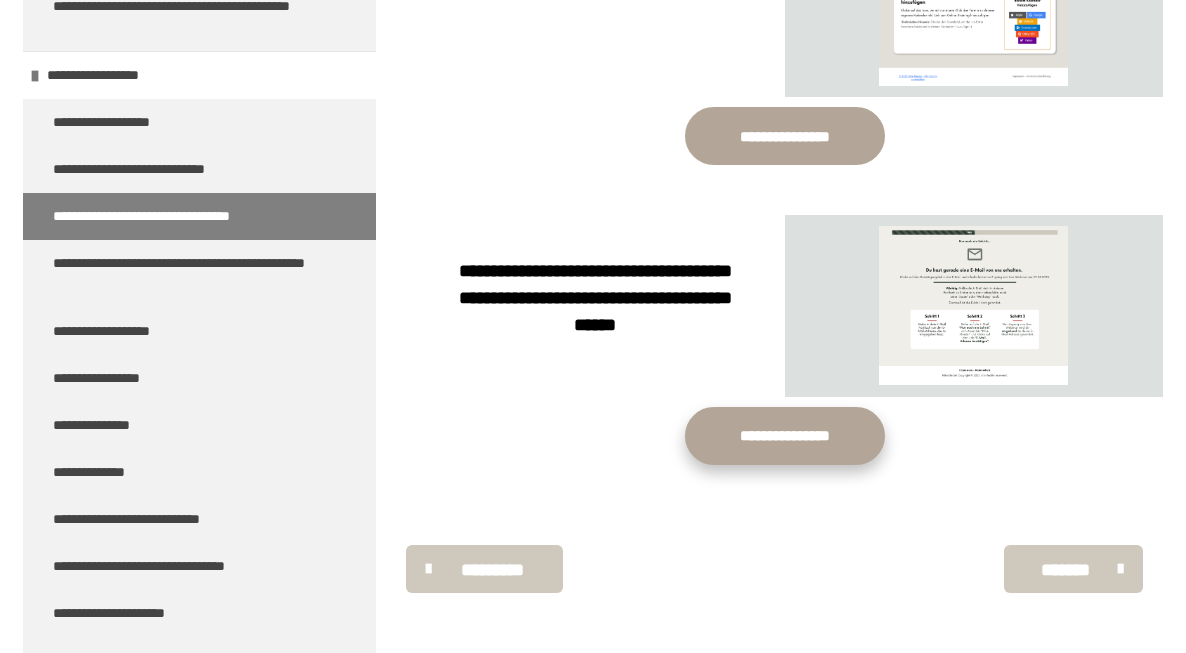 click on "**********" at bounding box center [785, 436] 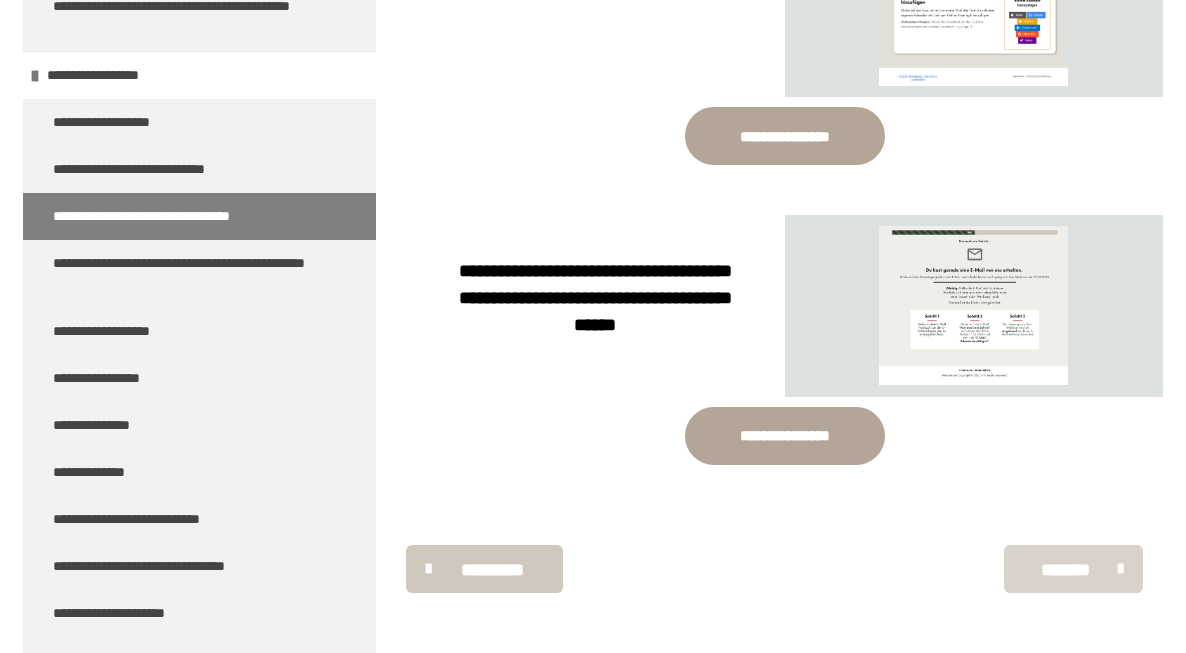 click on "*******" at bounding box center (1066, 570) 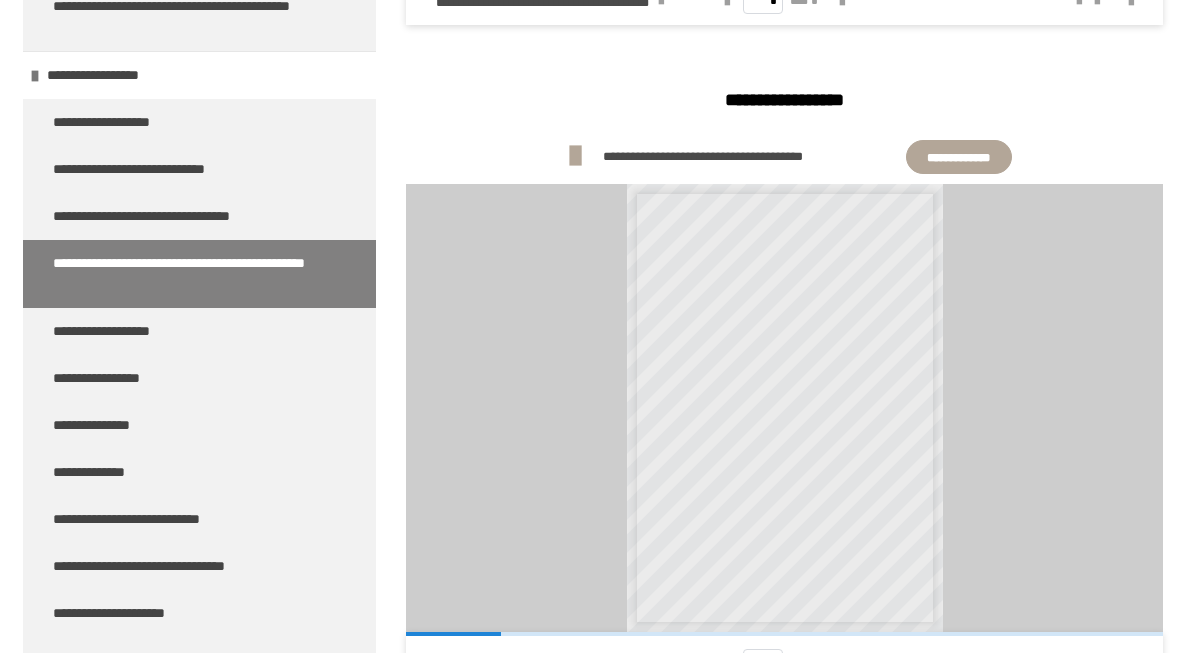 click on "**********" at bounding box center (959, 157) 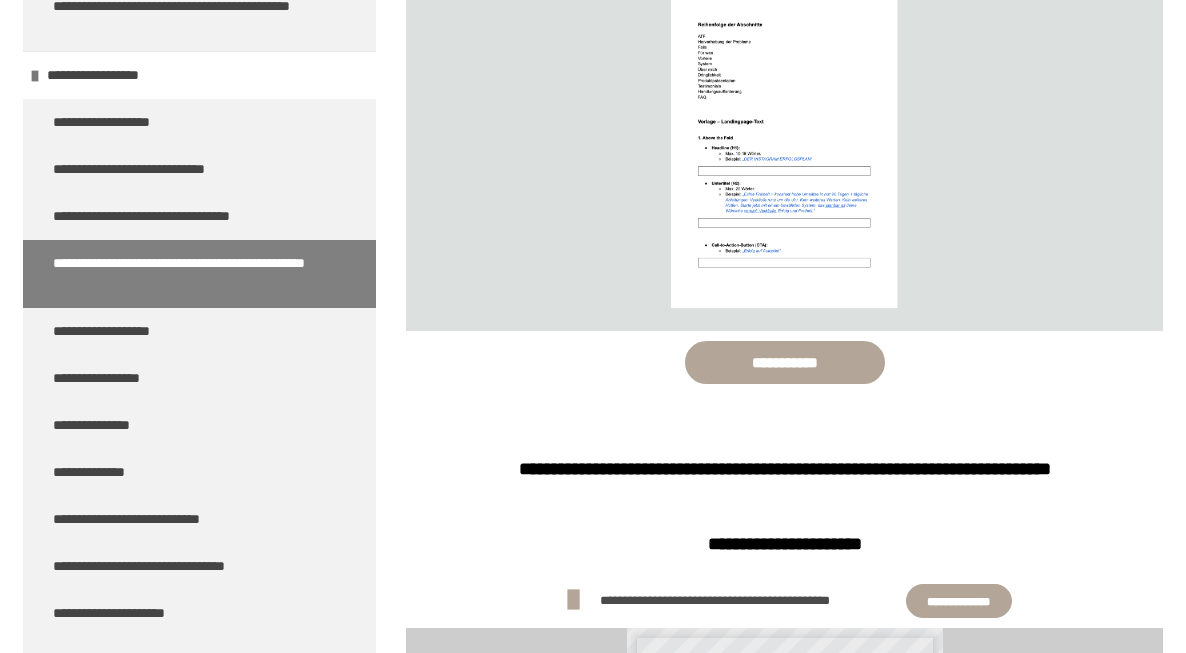 scroll, scrollTop: 3010, scrollLeft: 0, axis: vertical 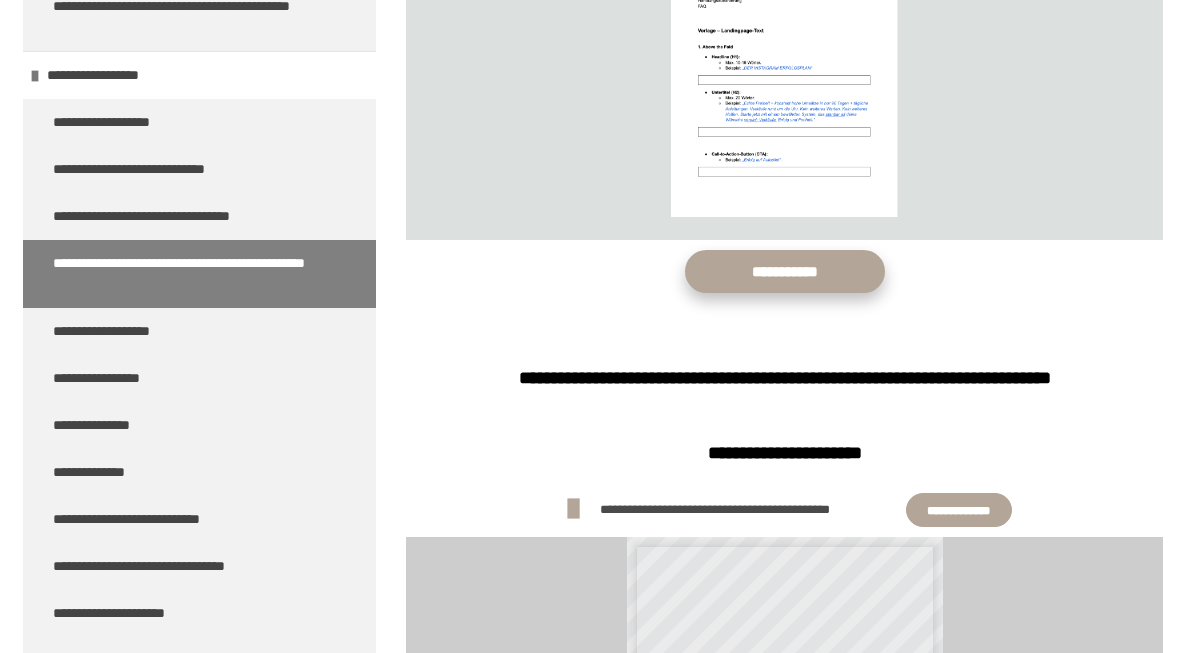 click on "**********" at bounding box center [785, 271] 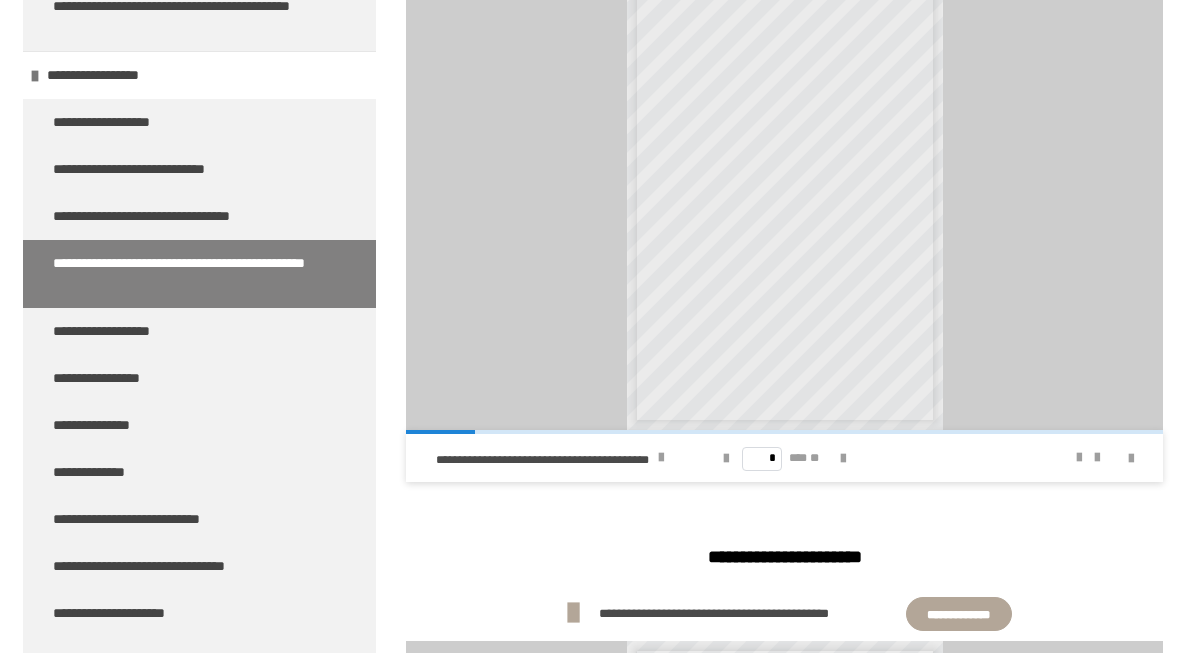 scroll, scrollTop: 4982, scrollLeft: 0, axis: vertical 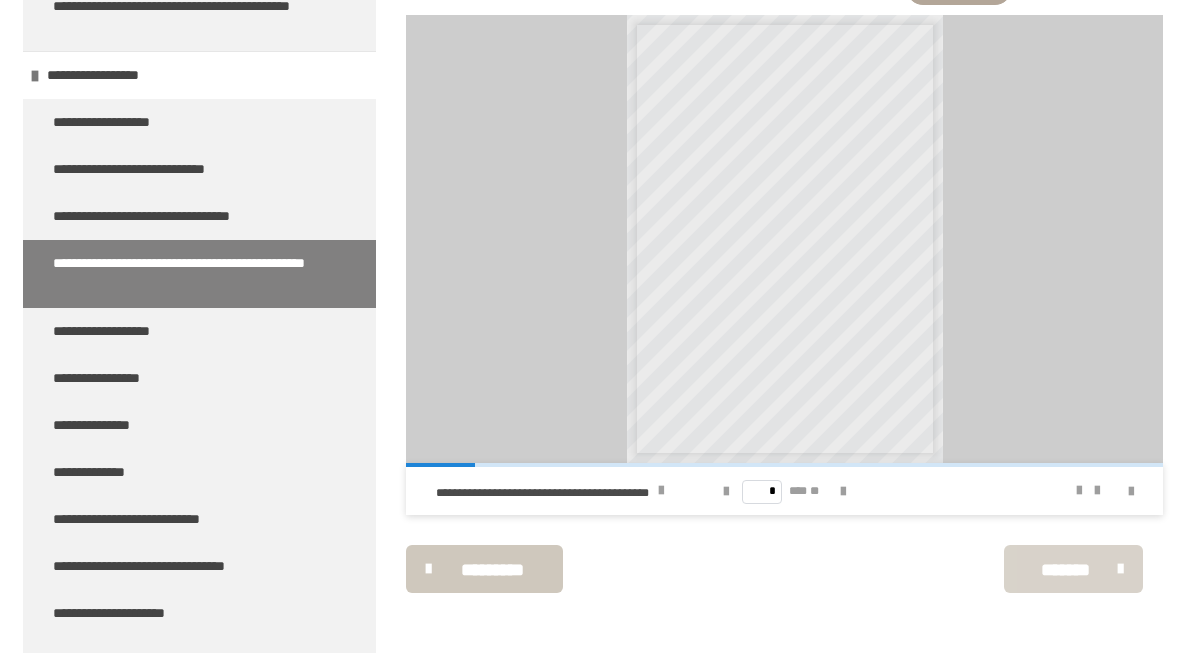 click on "*******" at bounding box center (1066, 570) 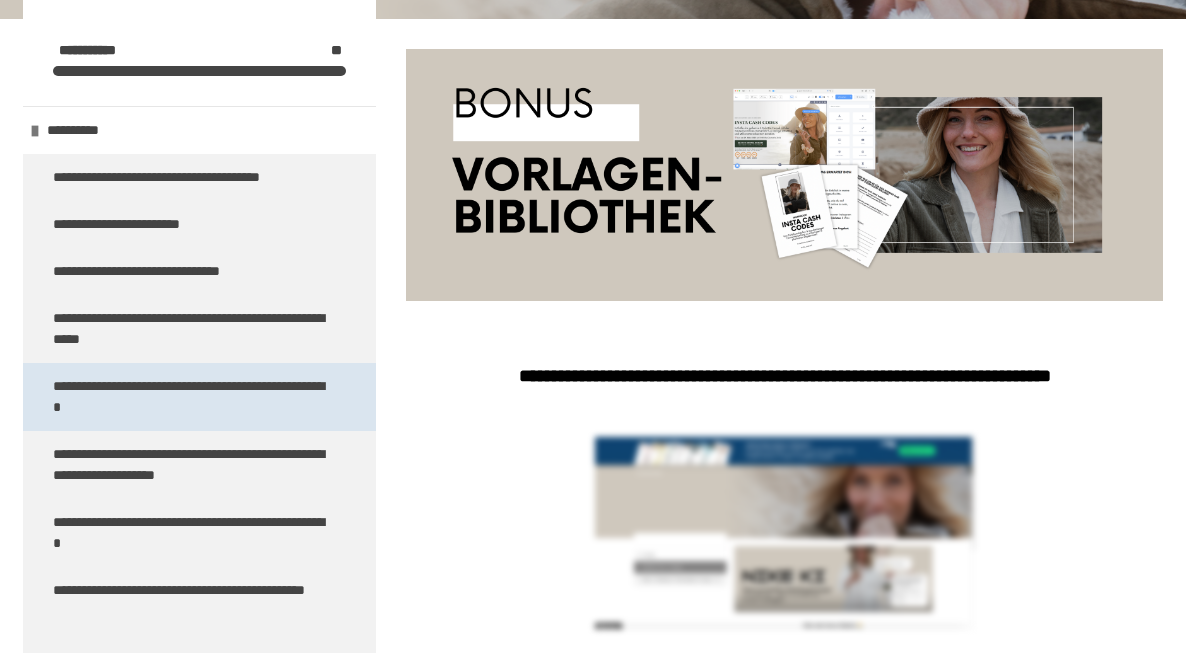scroll, scrollTop: 609, scrollLeft: 0, axis: vertical 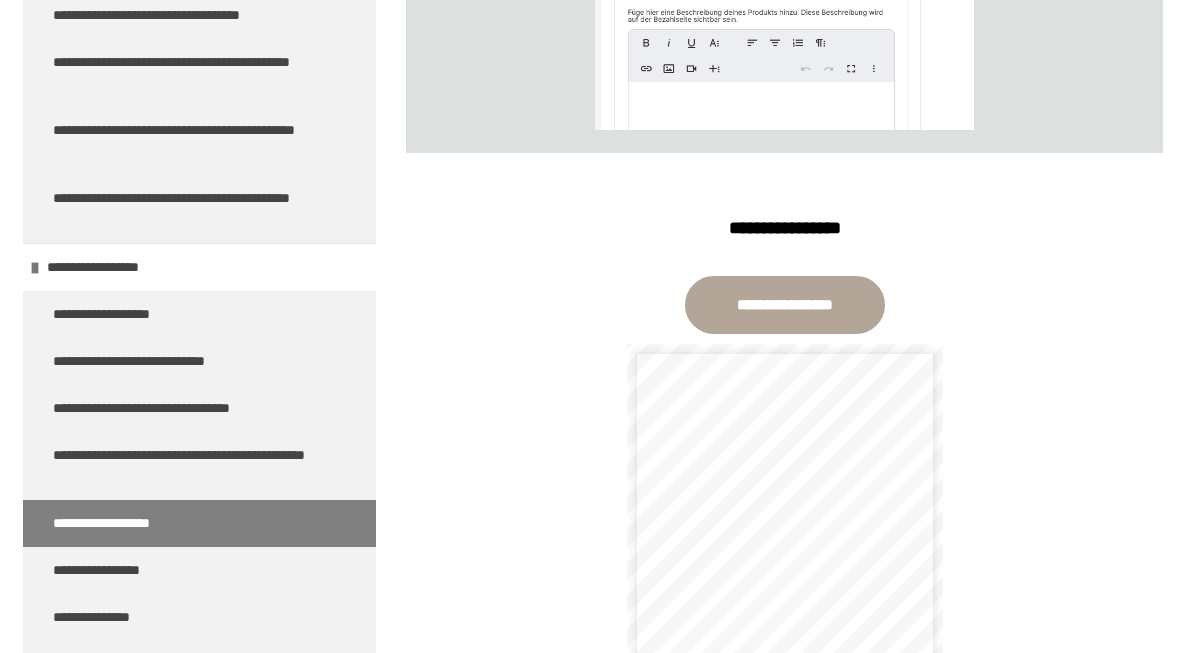 drag, startPoint x: 745, startPoint y: 364, endPoint x: 582, endPoint y: 357, distance: 163.15024 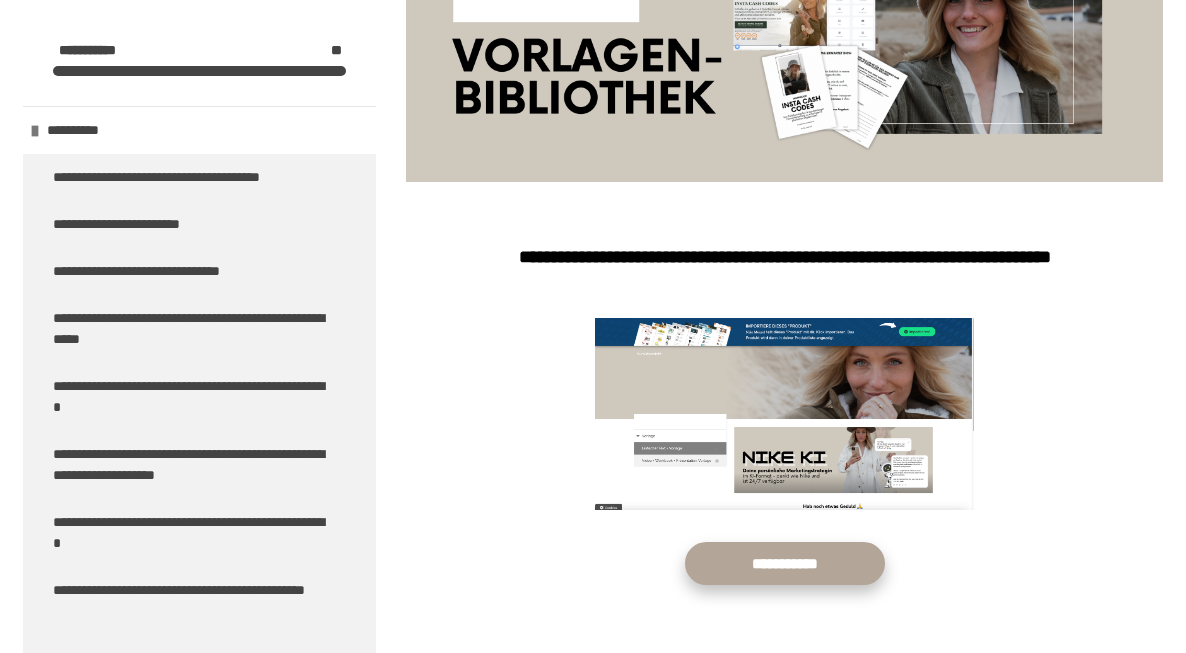 scroll, scrollTop: 396, scrollLeft: 0, axis: vertical 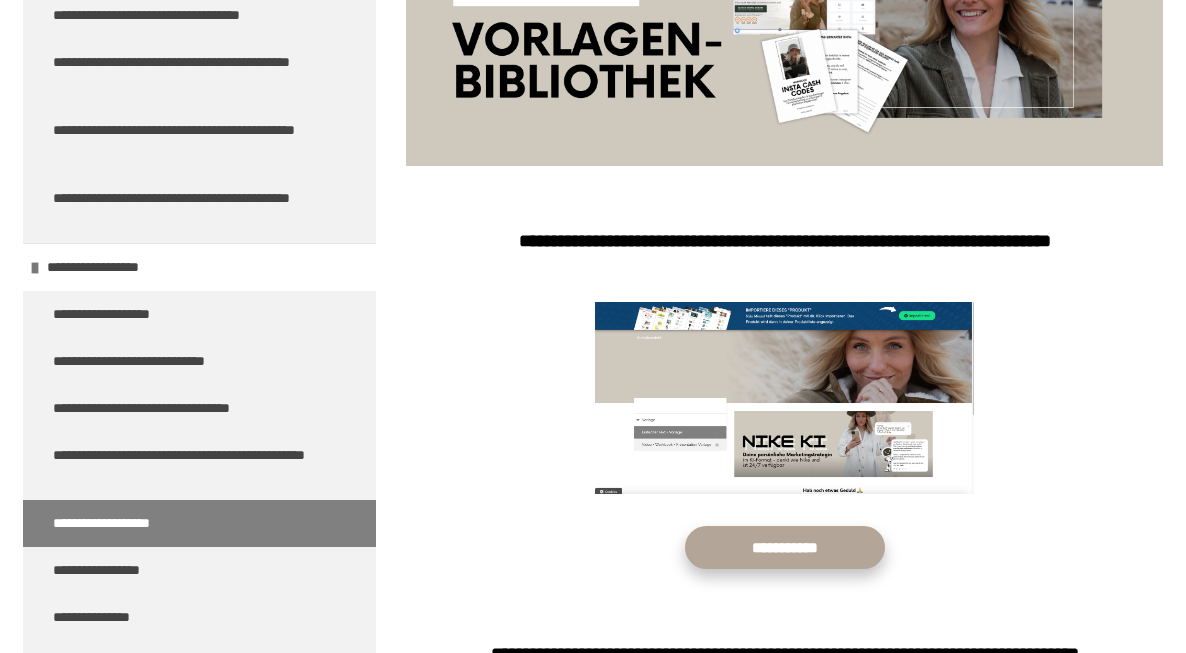 click on "**********" at bounding box center [785, 547] 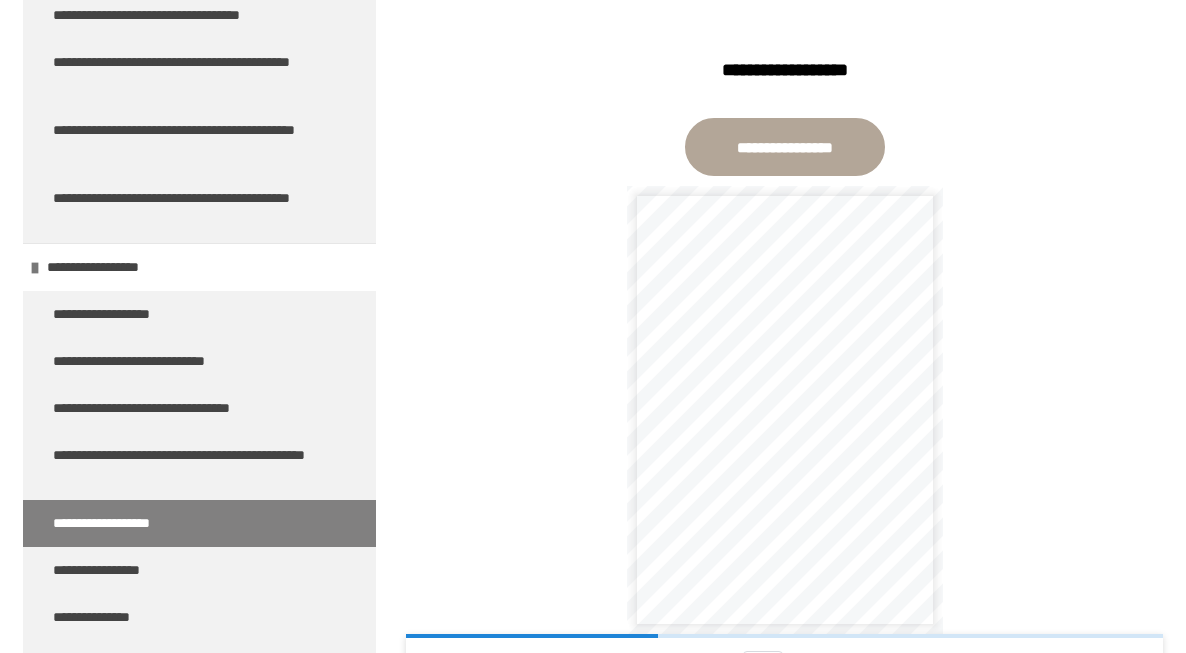 scroll, scrollTop: 2971, scrollLeft: 0, axis: vertical 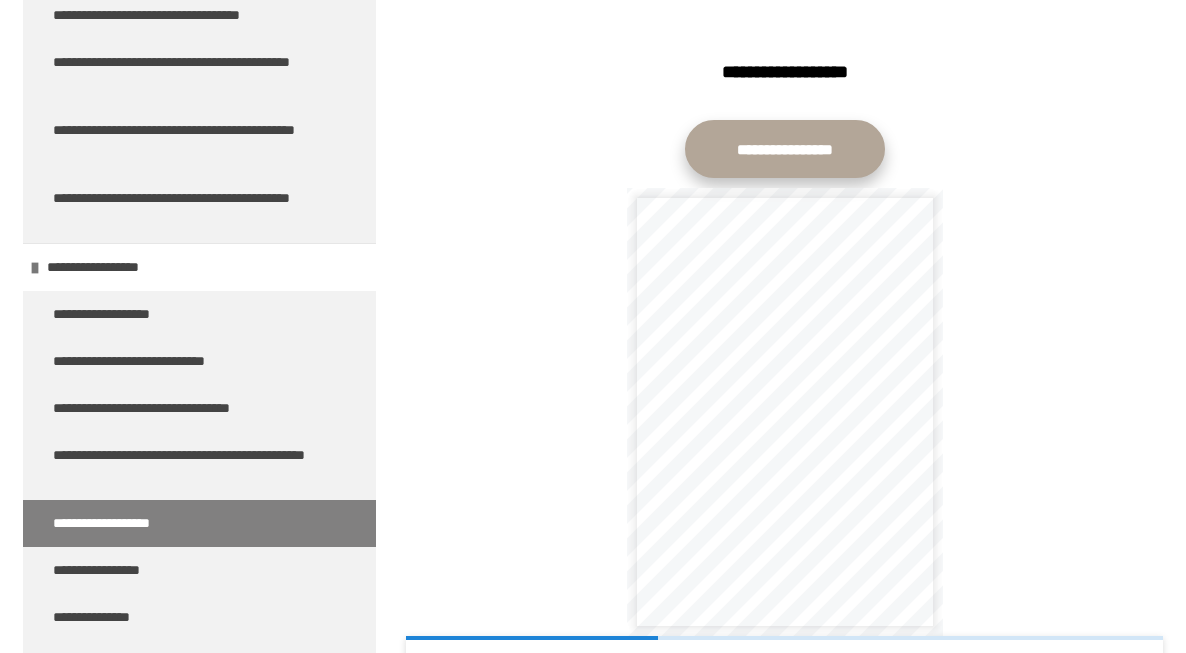 click on "**********" at bounding box center (785, 149) 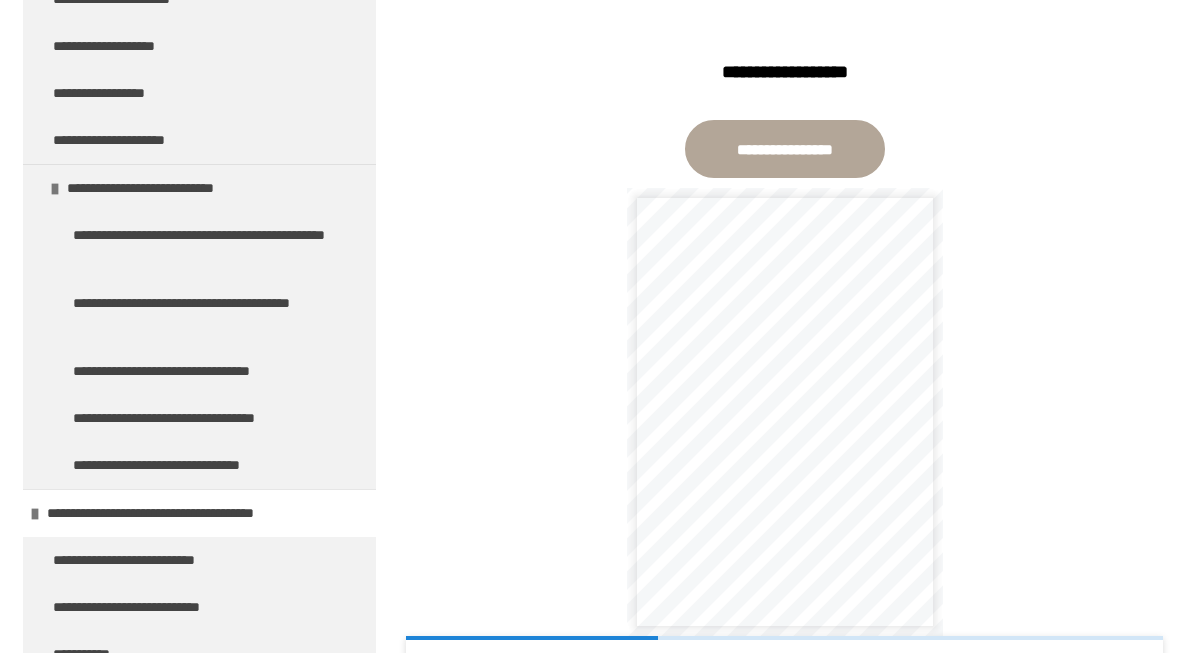 scroll, scrollTop: 11706, scrollLeft: 0, axis: vertical 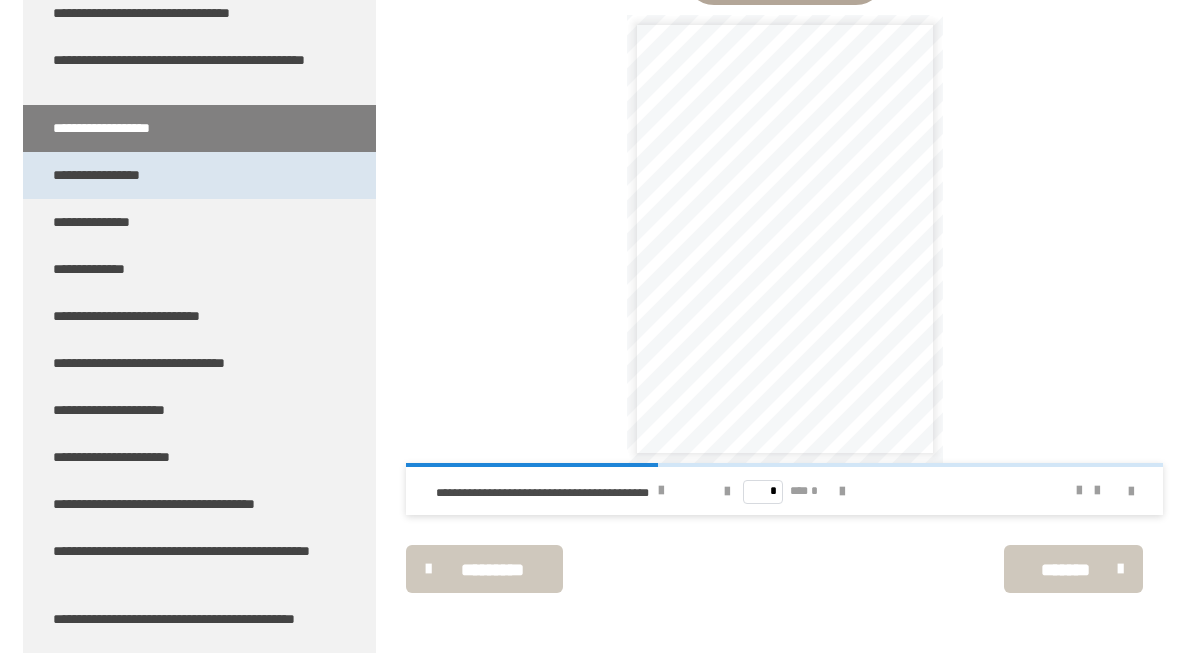 click on "**********" at bounding box center (199, 175) 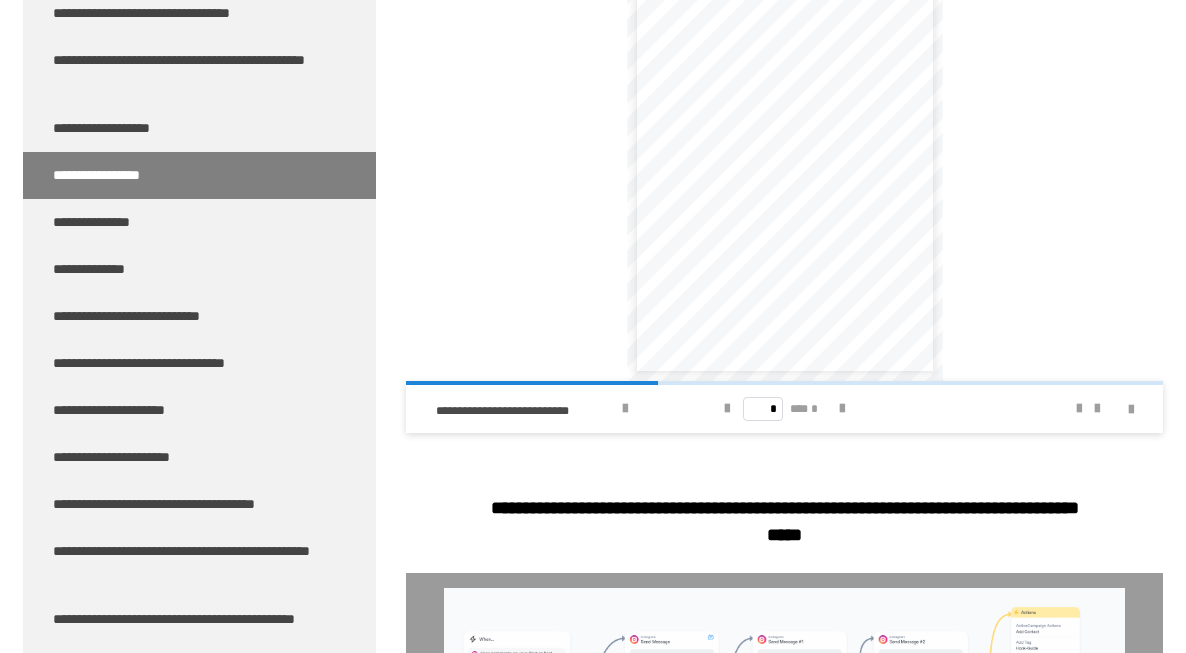 scroll, scrollTop: 584, scrollLeft: 0, axis: vertical 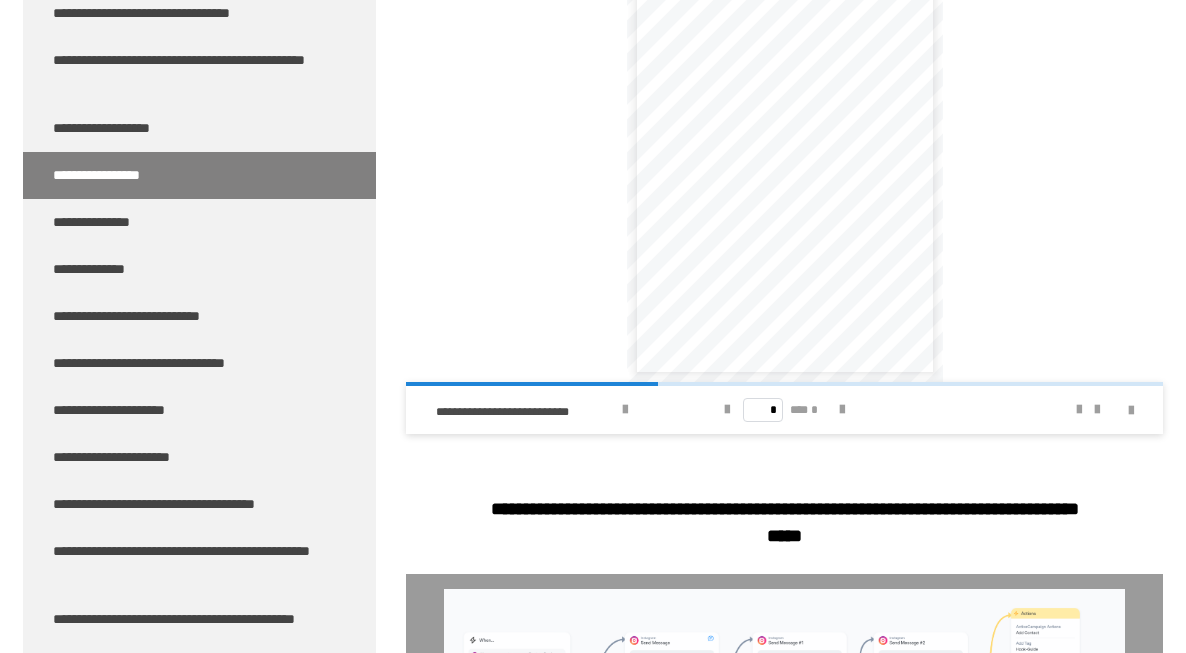click on "**********" at bounding box center [959, -93] 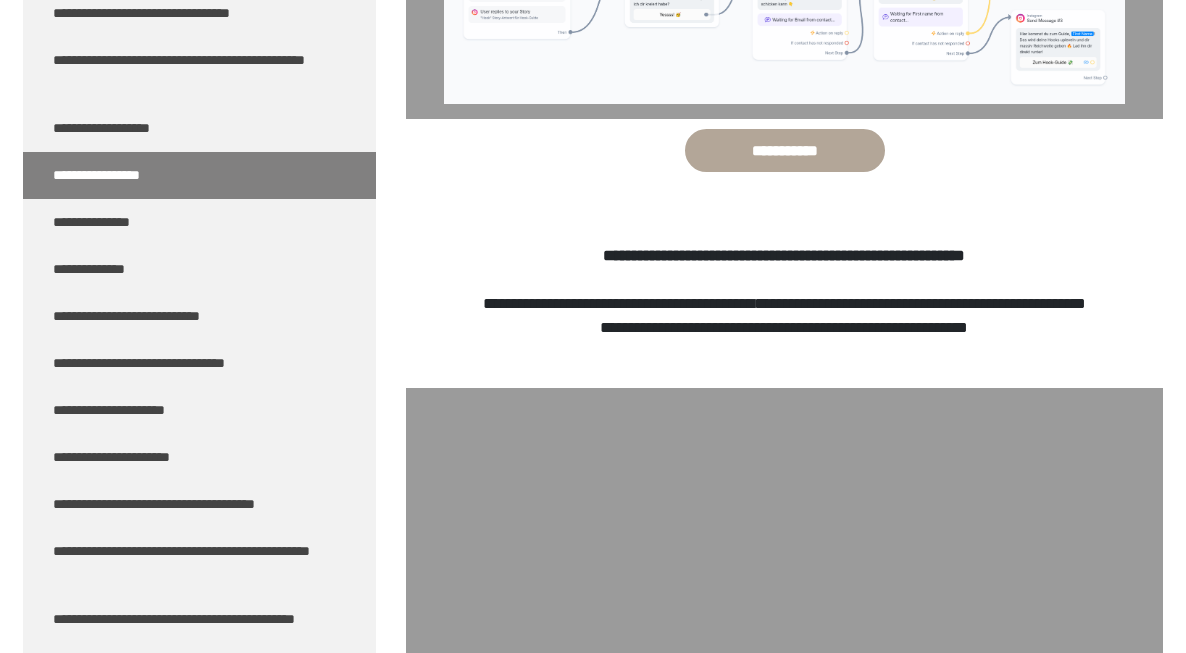 scroll, scrollTop: 1235, scrollLeft: 0, axis: vertical 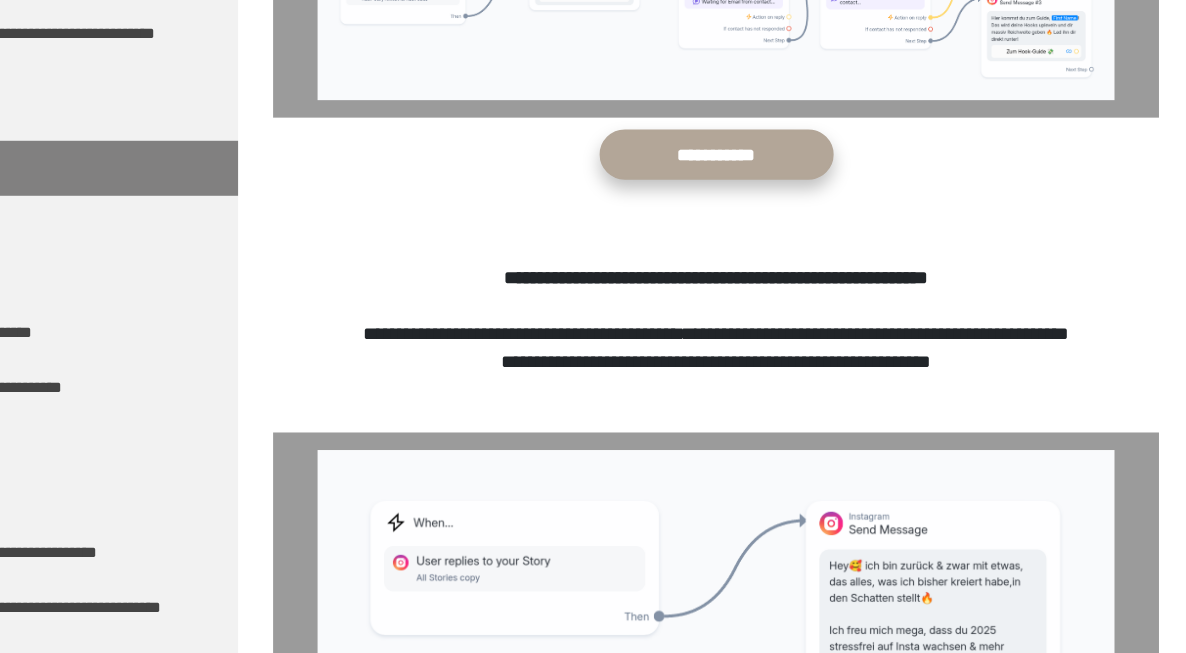 click on "**********" at bounding box center (785, 163) 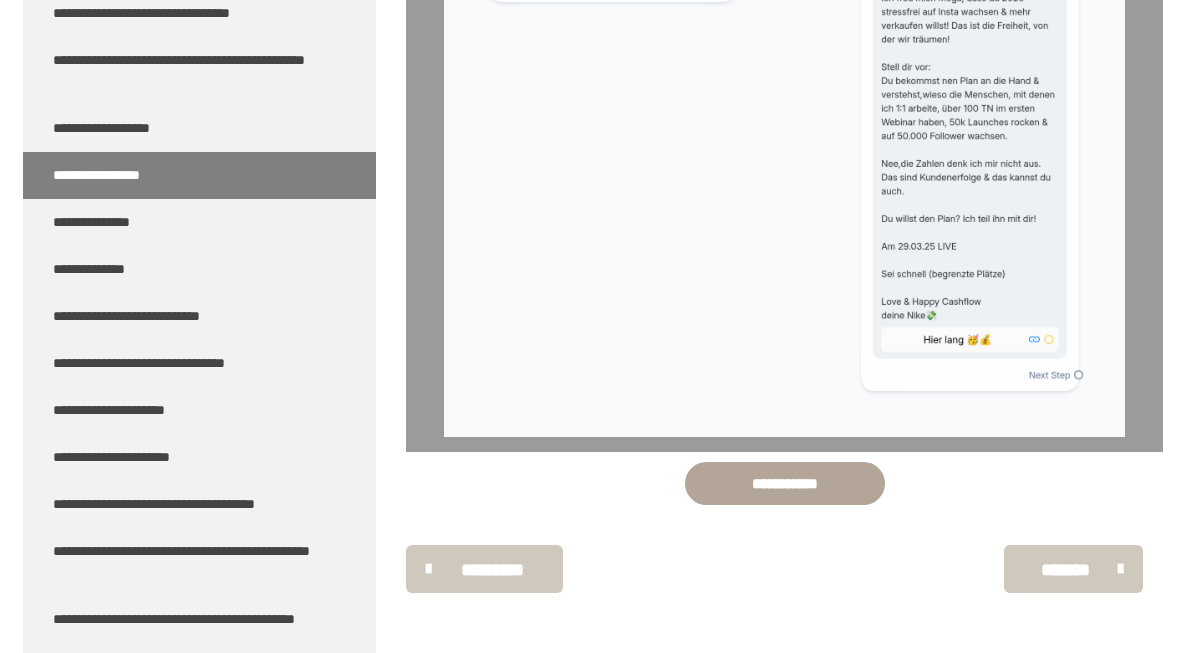 scroll, scrollTop: 2059, scrollLeft: 0, axis: vertical 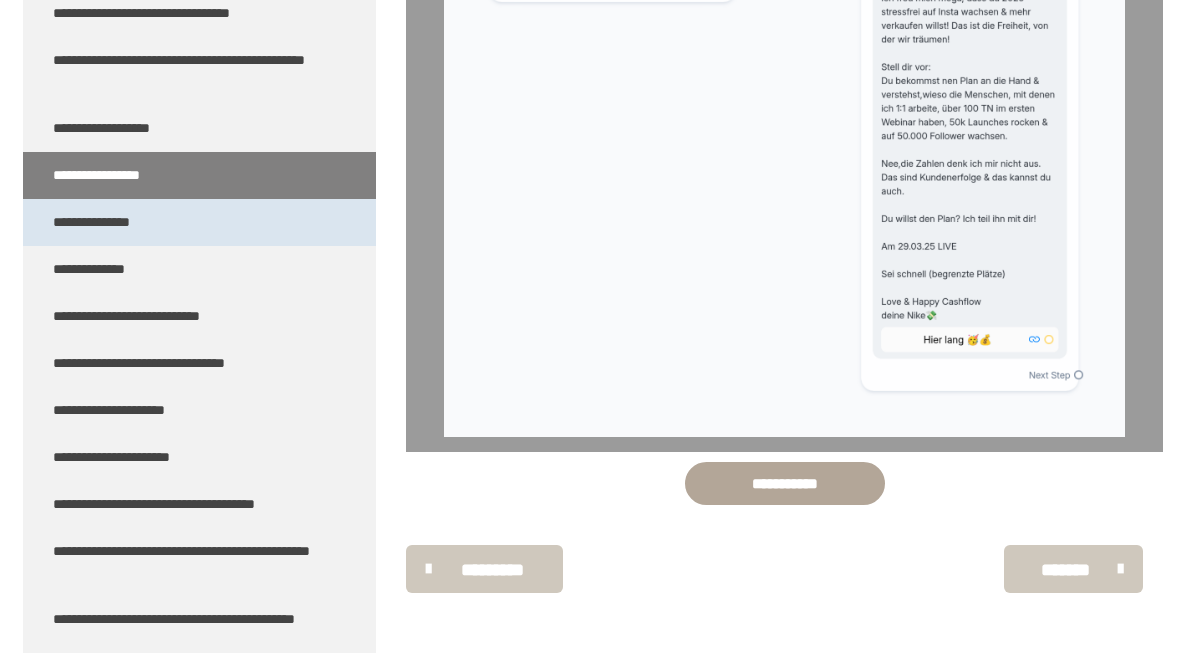 click on "**********" at bounding box center (199, 222) 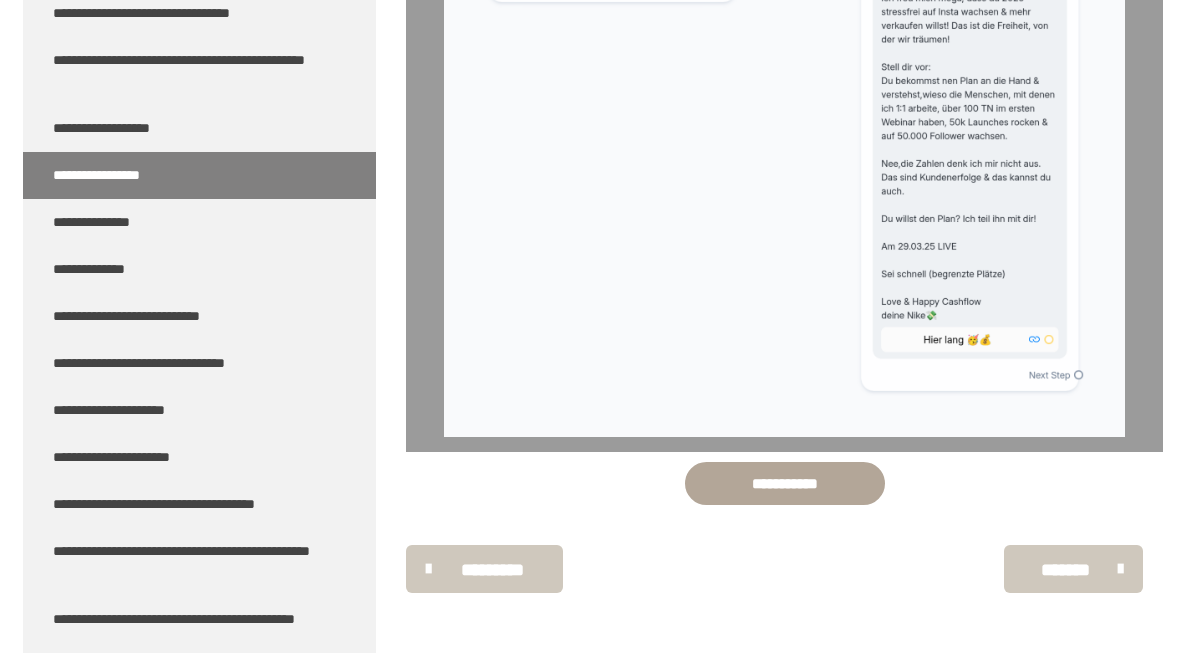 scroll, scrollTop: 270, scrollLeft: 0, axis: vertical 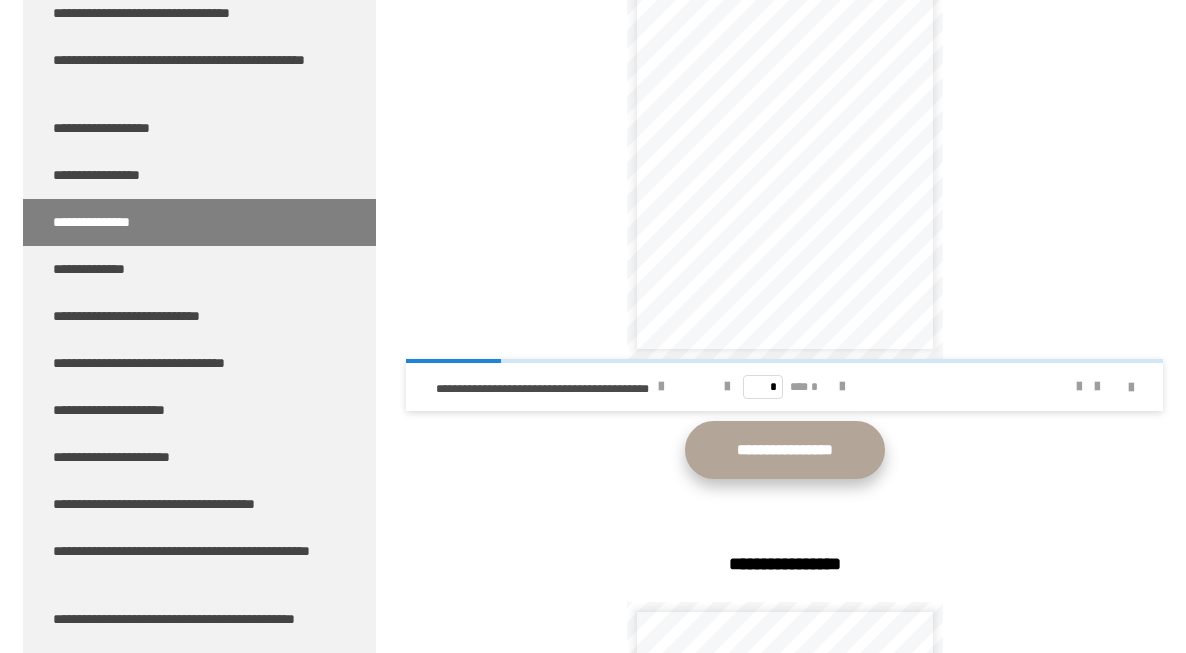 click on "**********" at bounding box center (785, 450) 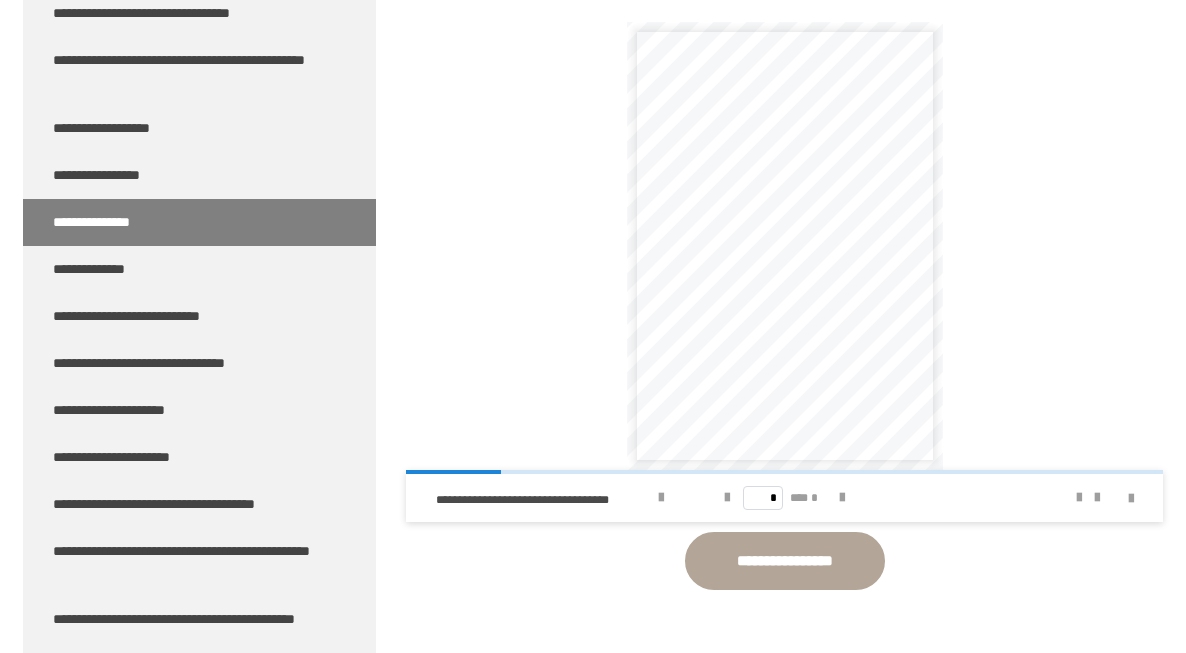 scroll, scrollTop: 1765, scrollLeft: 0, axis: vertical 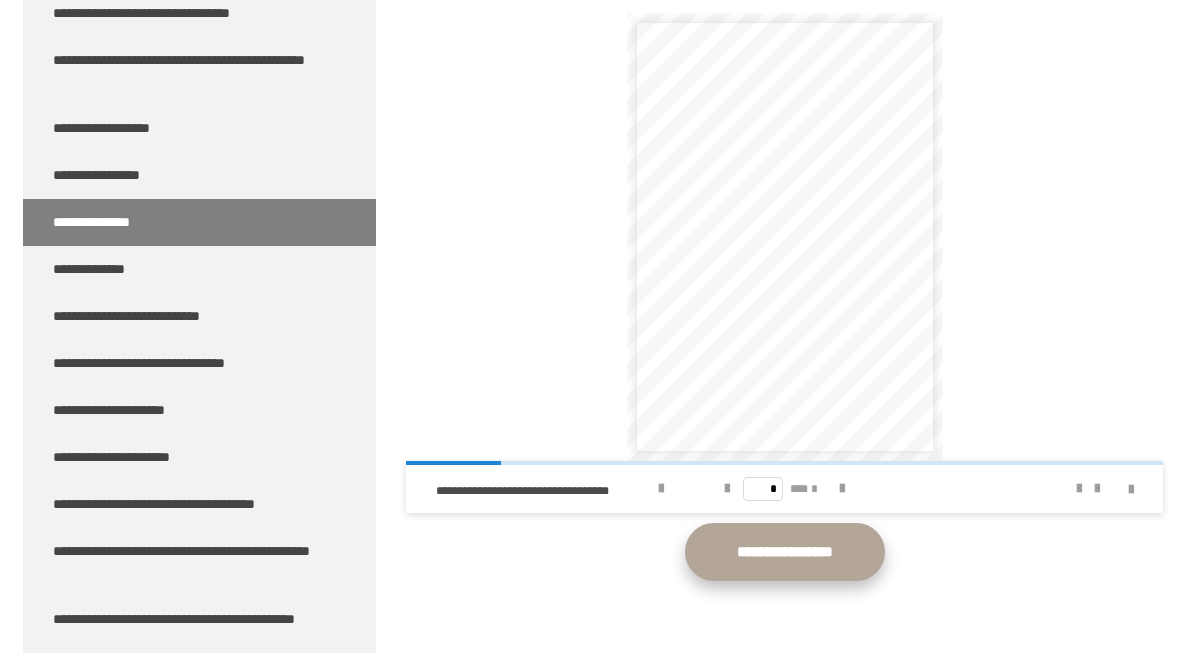 click on "**********" at bounding box center [785, 552] 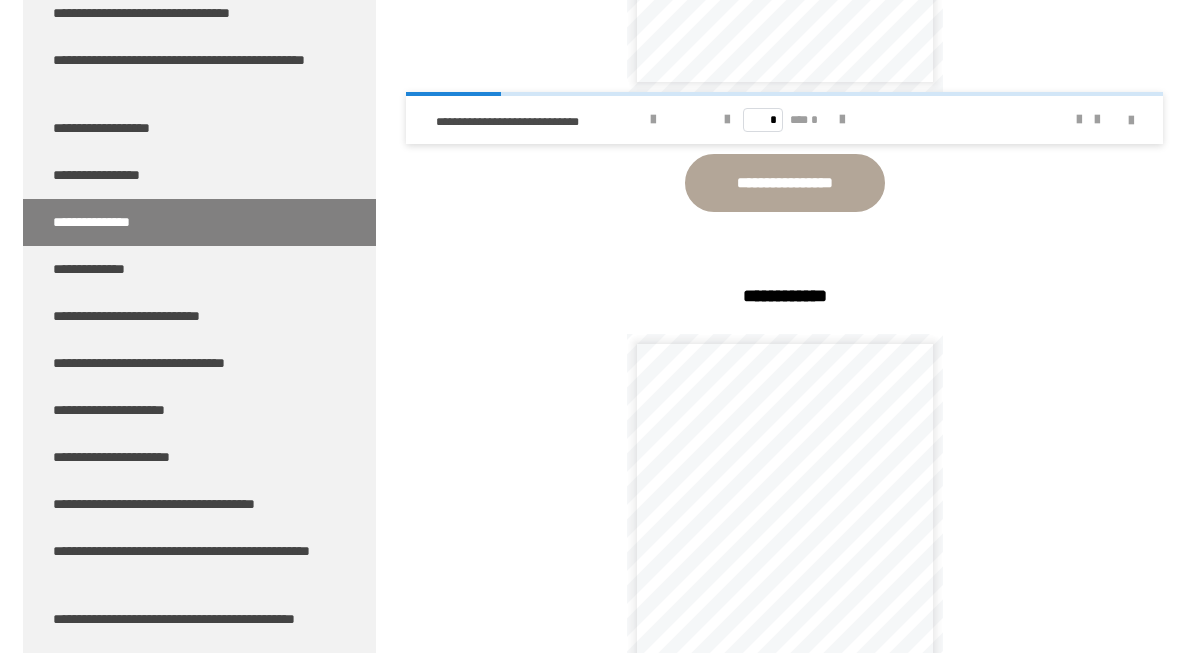 scroll, scrollTop: 7367, scrollLeft: 0, axis: vertical 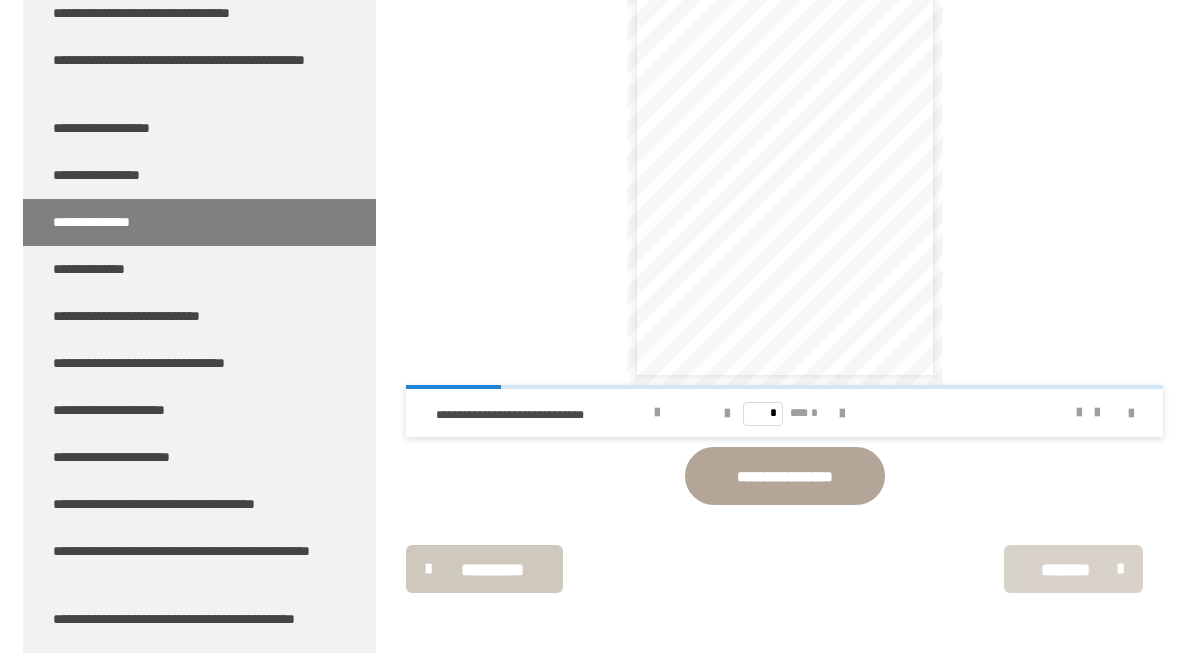 click on "*******" at bounding box center (1066, 570) 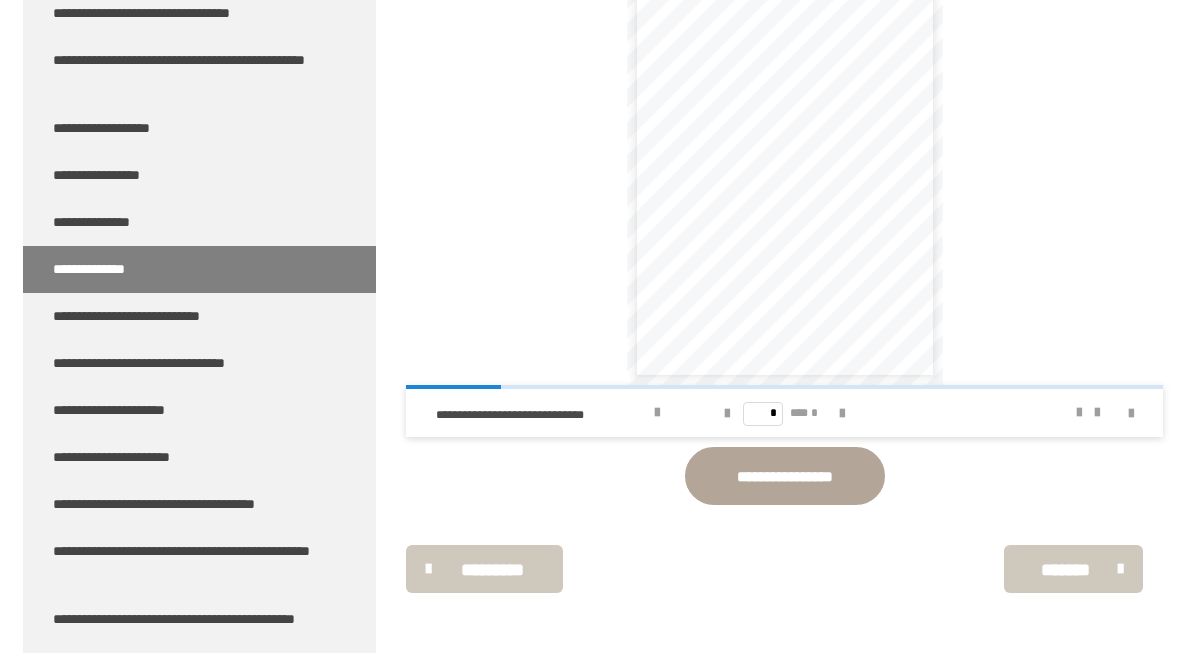 scroll, scrollTop: 656, scrollLeft: 0, axis: vertical 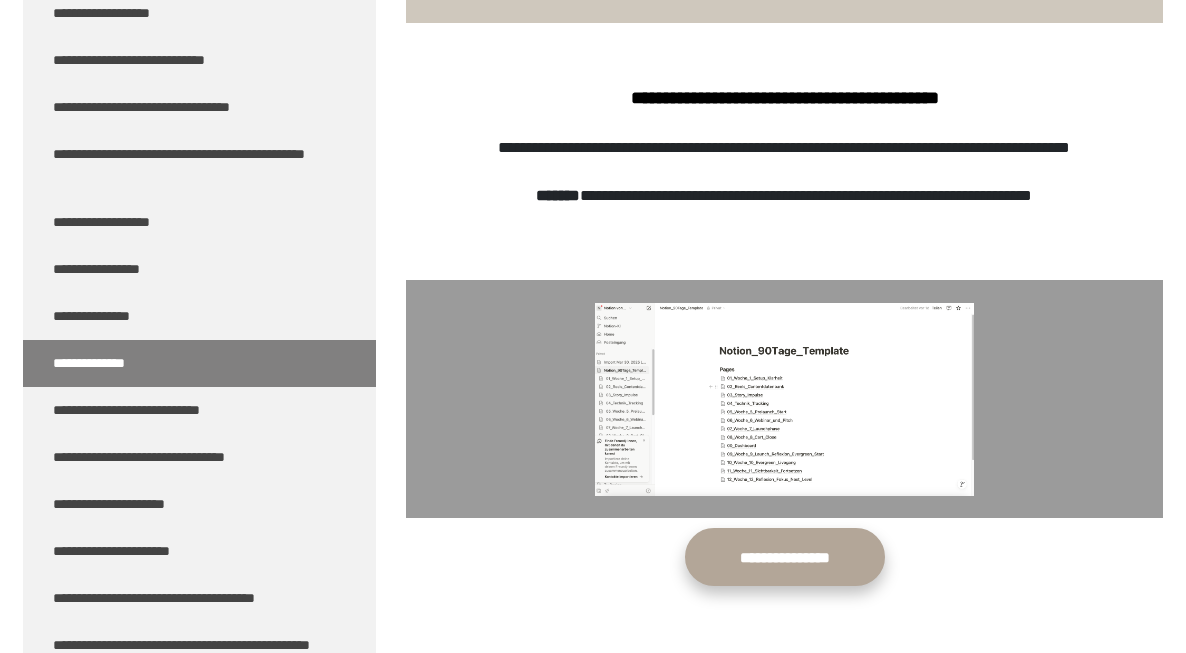 click on "**********" at bounding box center (785, 557) 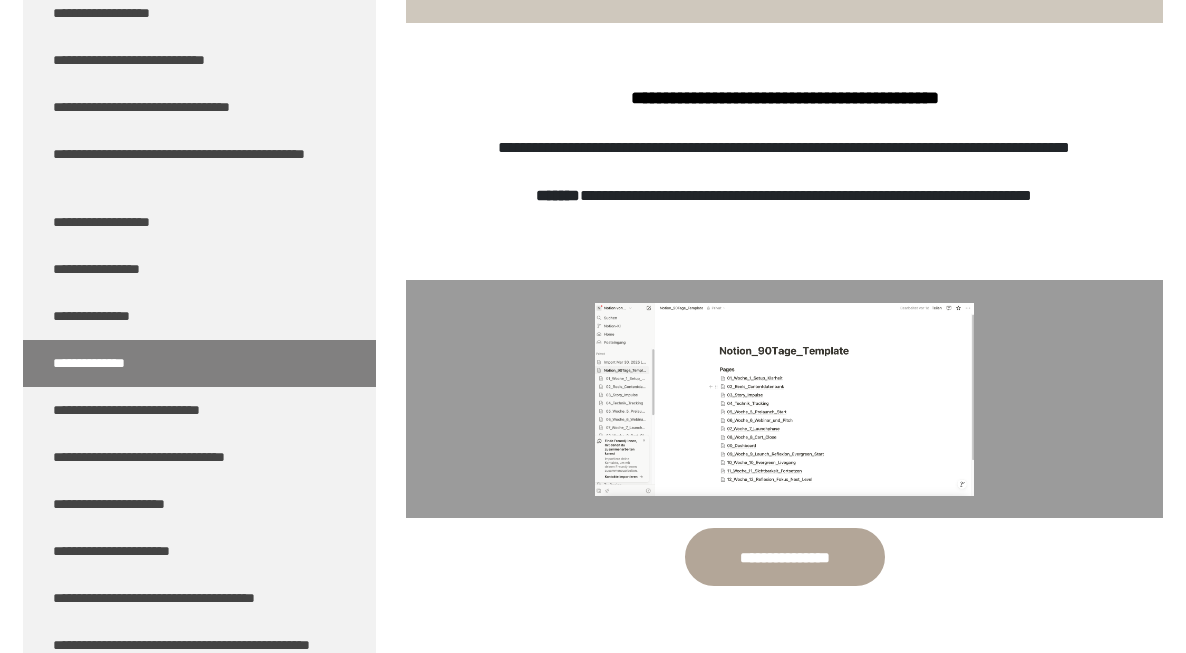 click on "[FIRST] [LAST]" at bounding box center (785, 196) 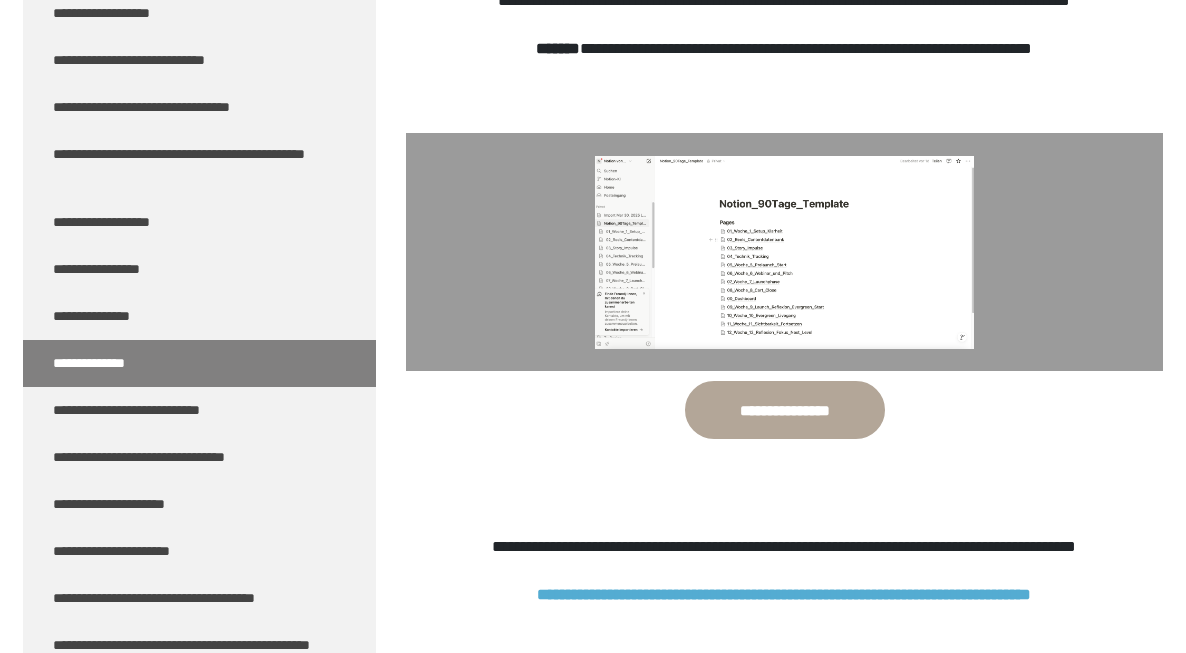 scroll, scrollTop: 850, scrollLeft: 0, axis: vertical 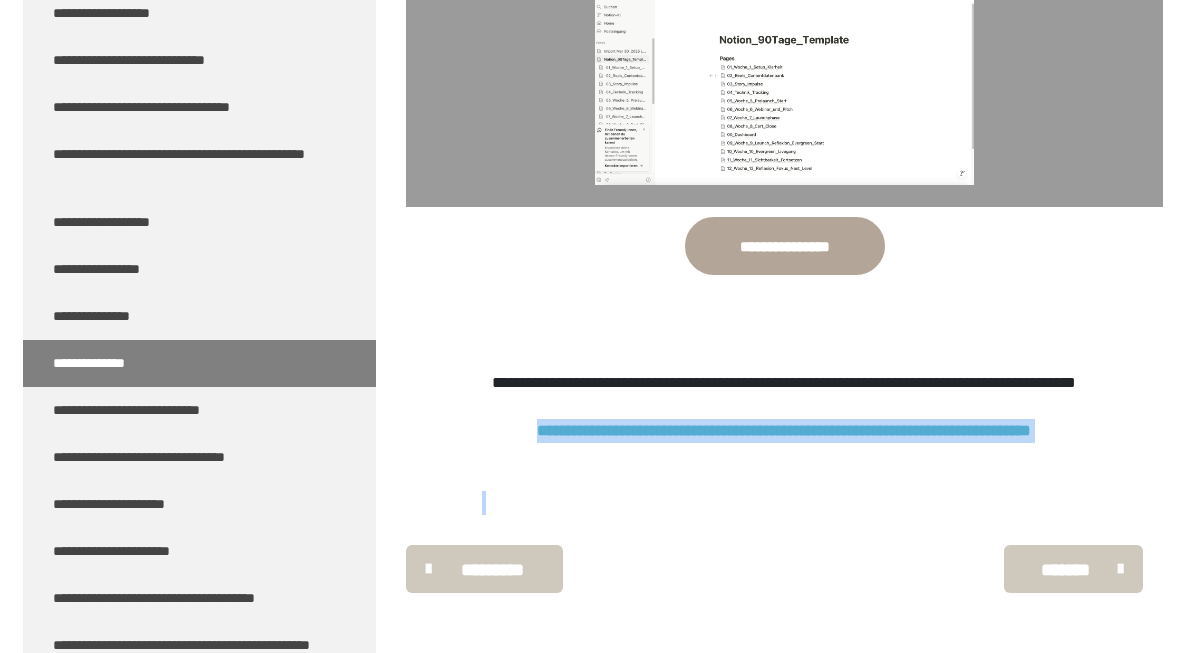drag, startPoint x: 478, startPoint y: 458, endPoint x: 854, endPoint y: 524, distance: 381.7486 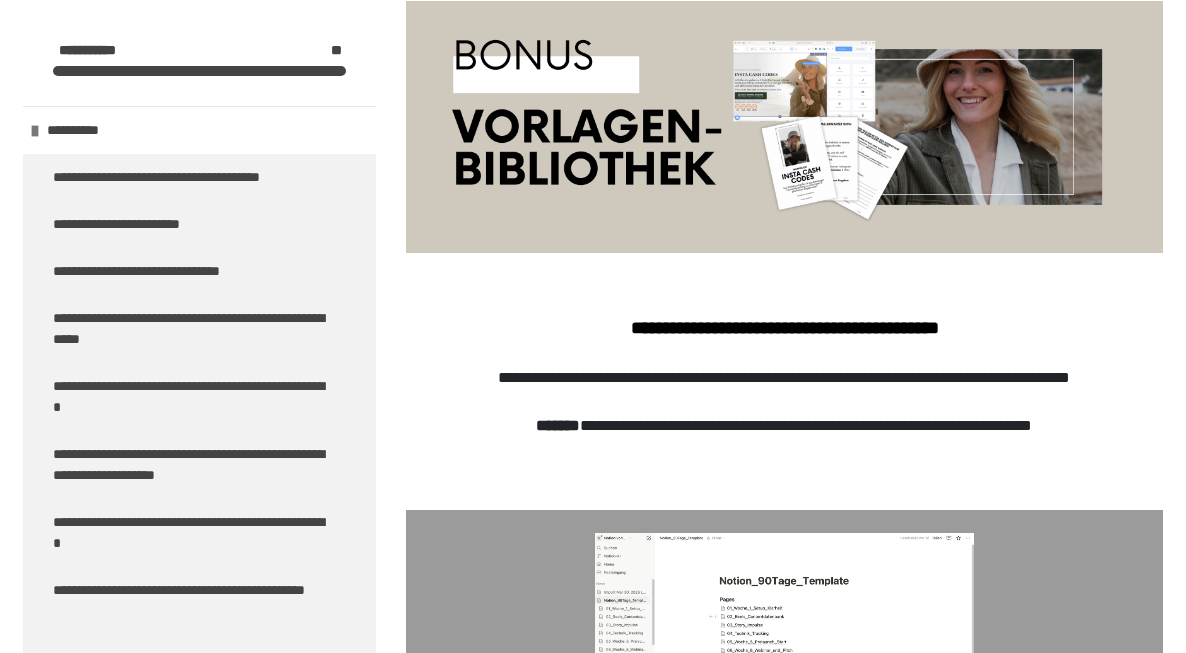 scroll, scrollTop: 300, scrollLeft: 0, axis: vertical 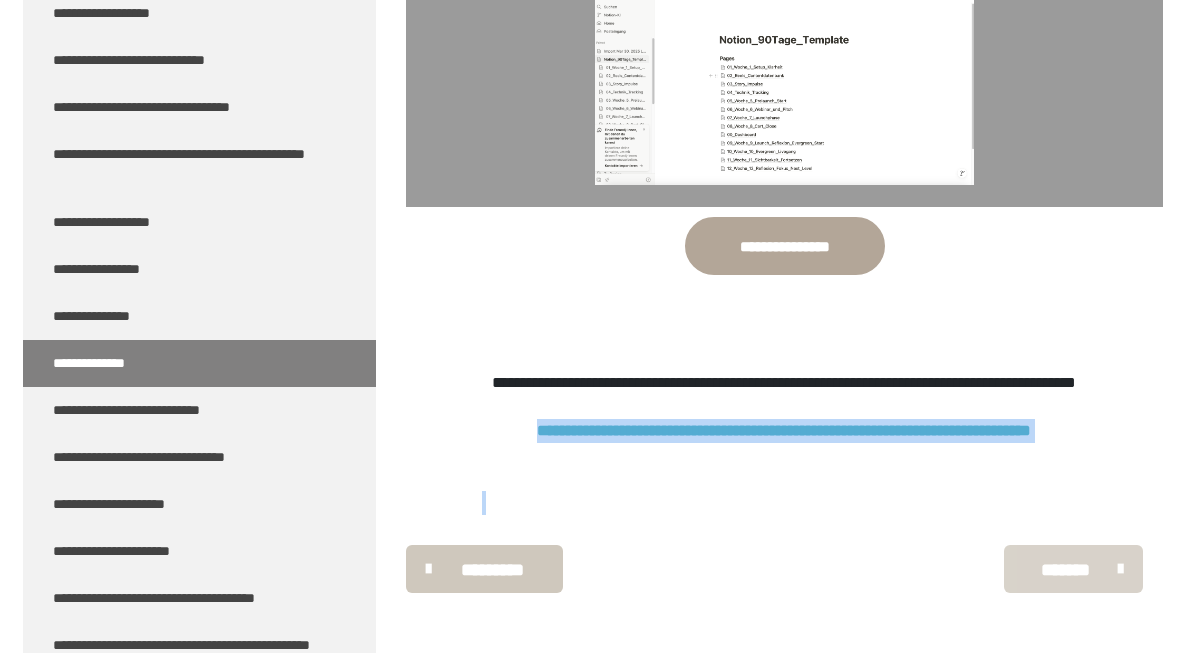 click on "*******" at bounding box center (1066, 570) 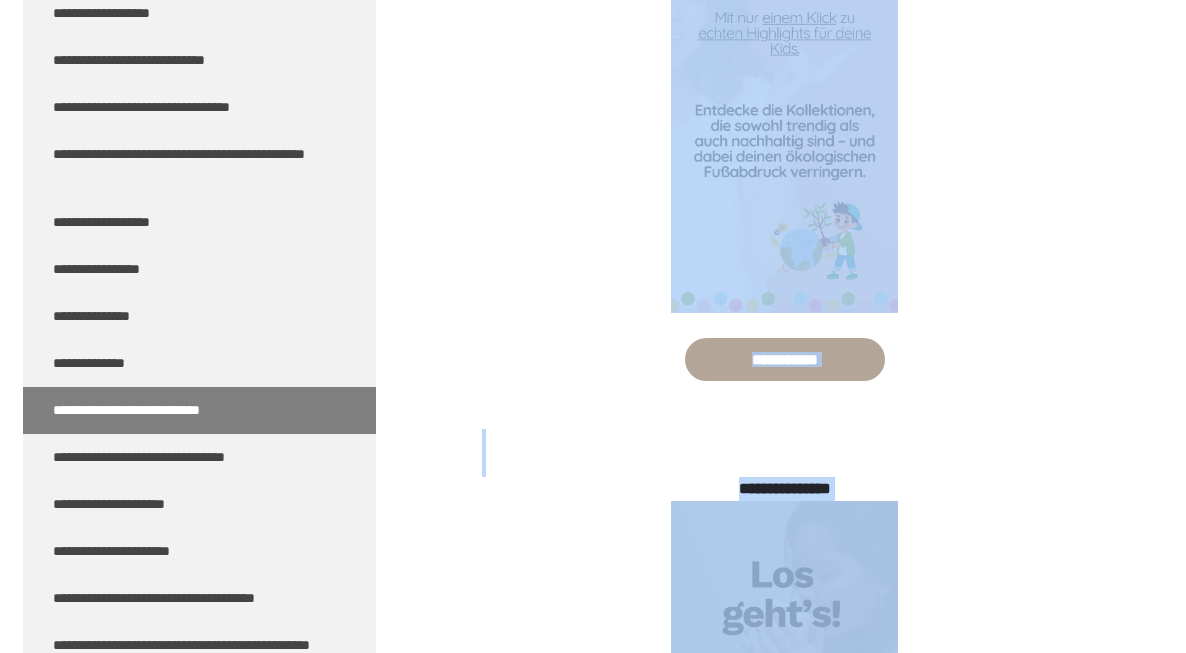 scroll, scrollTop: 348, scrollLeft: 0, axis: vertical 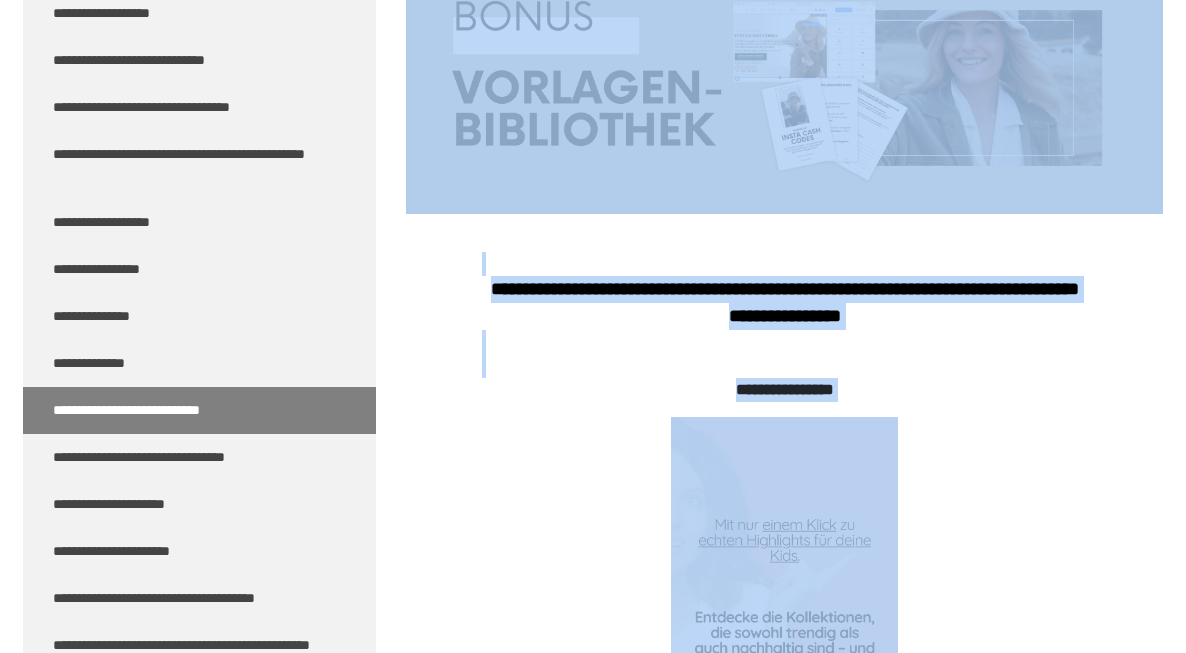 click on "**********" at bounding box center (785, 390) 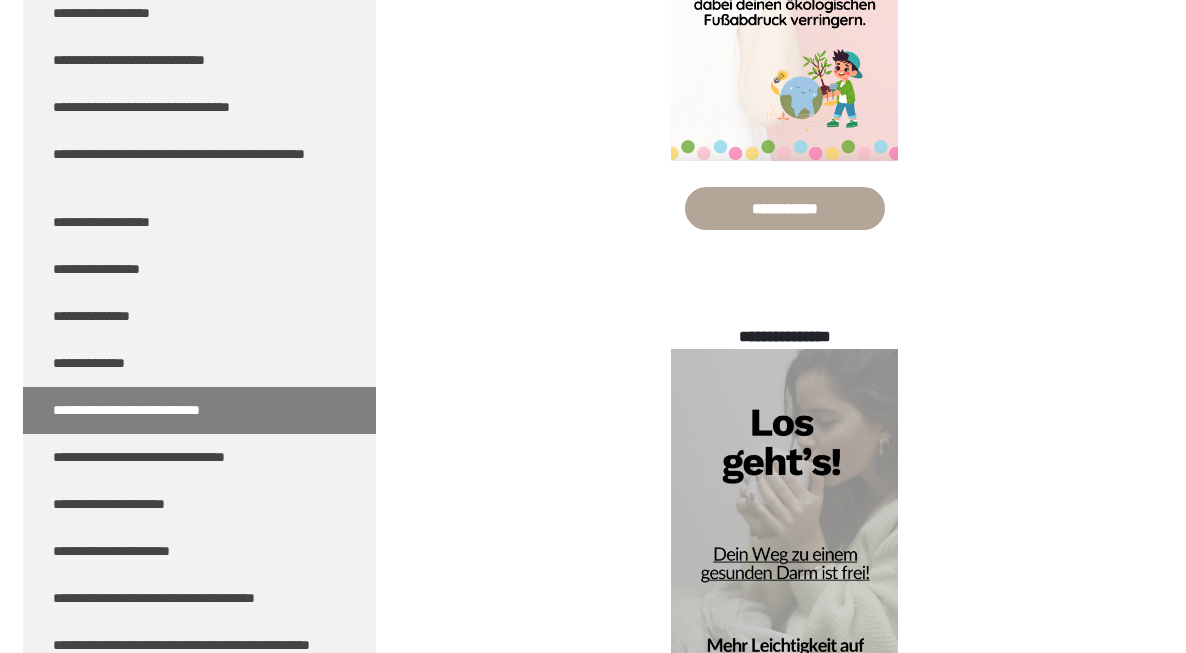 scroll, scrollTop: 1076, scrollLeft: 0, axis: vertical 